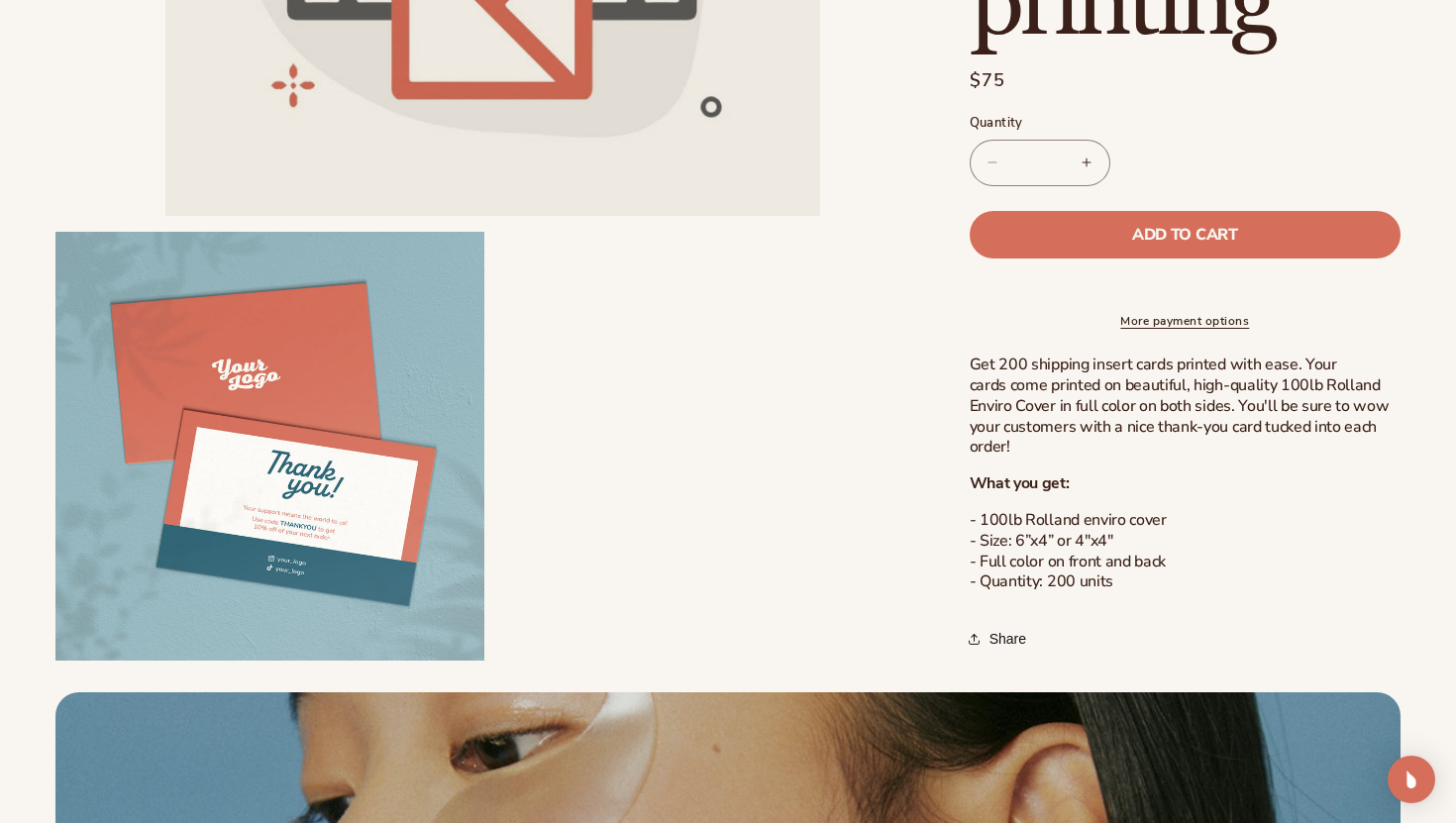 scroll, scrollTop: 786, scrollLeft: 0, axis: vertical 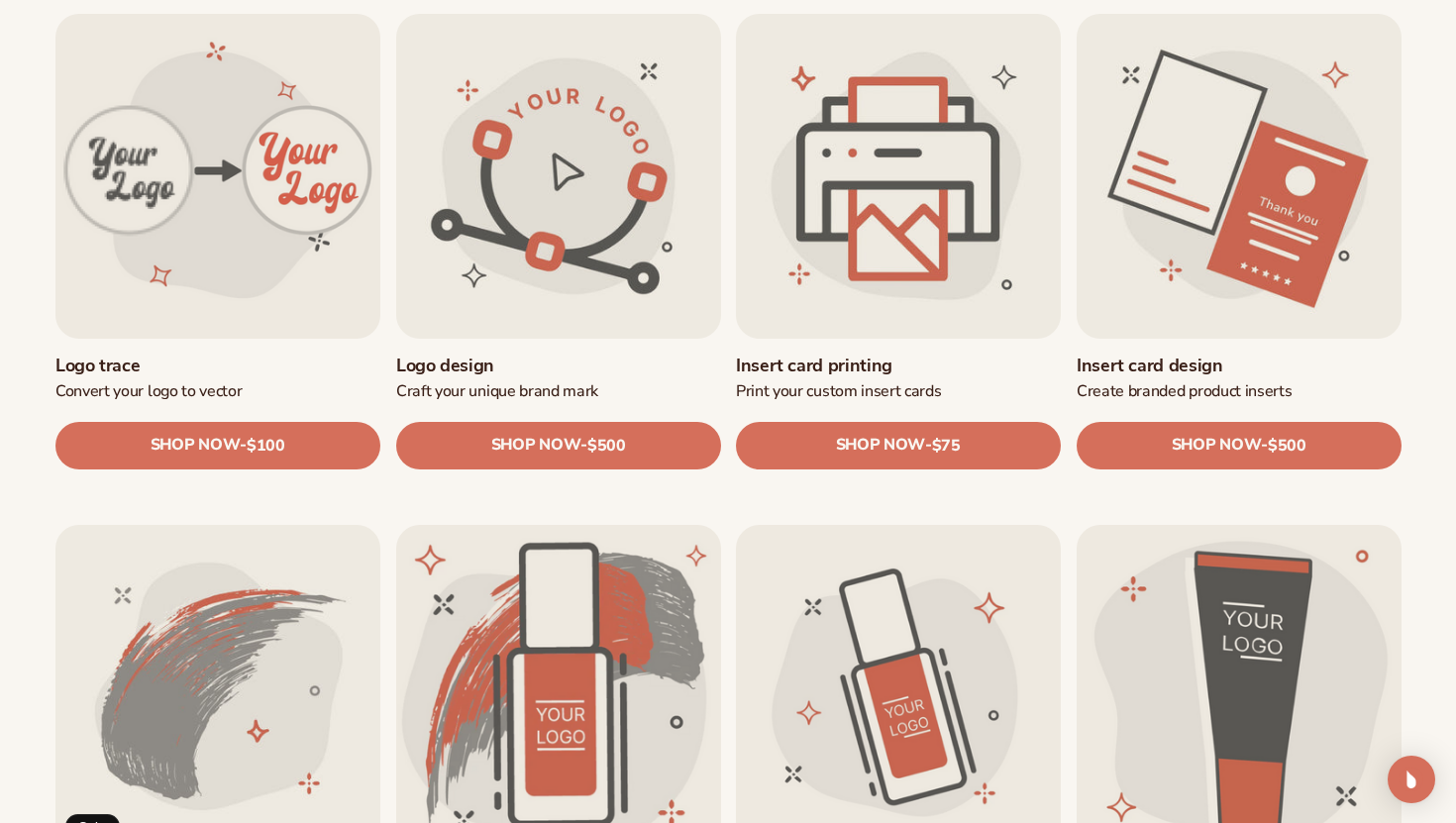 click on "Insert card design" at bounding box center [1239, 365] 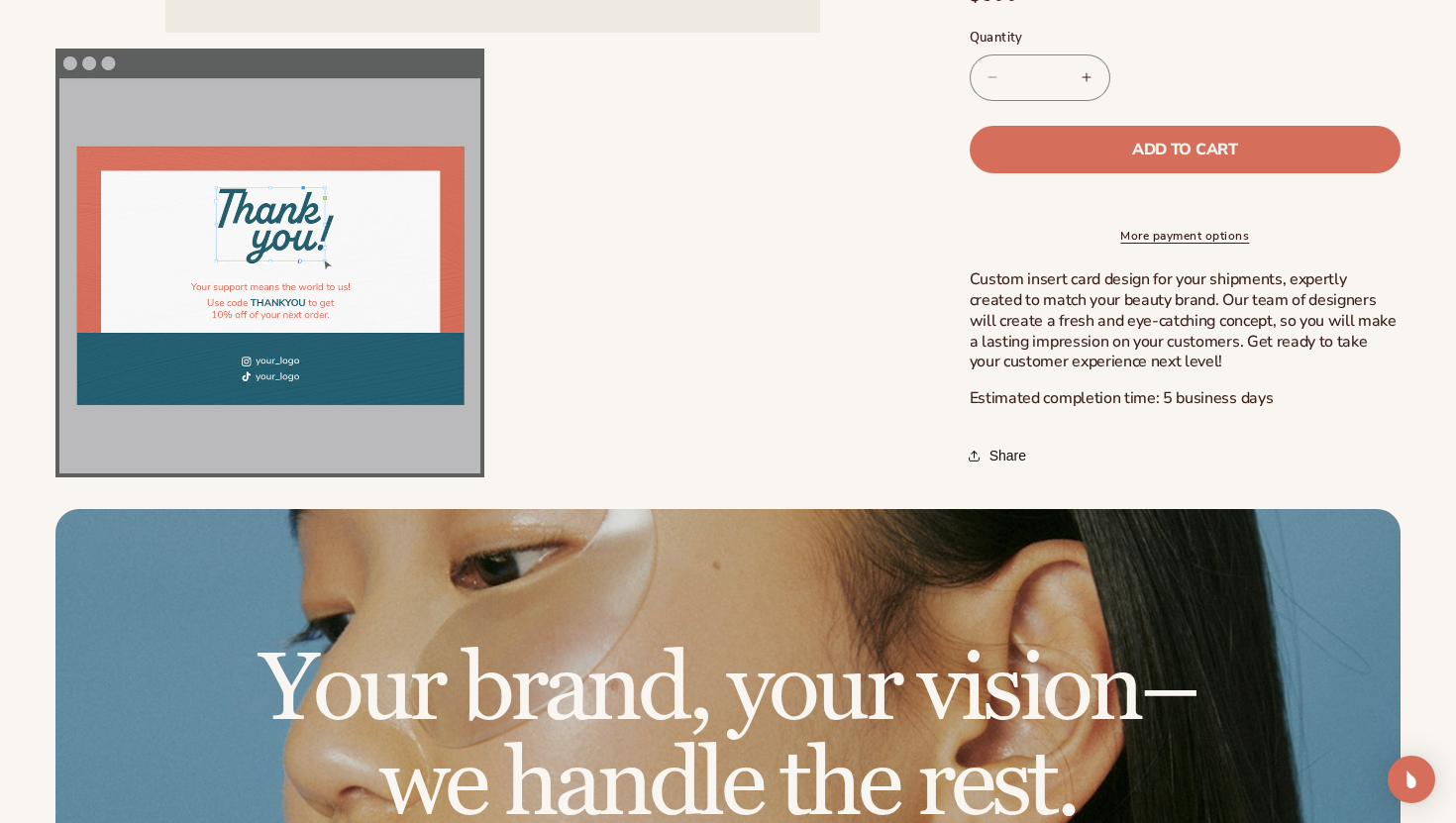 scroll, scrollTop: 775, scrollLeft: 0, axis: vertical 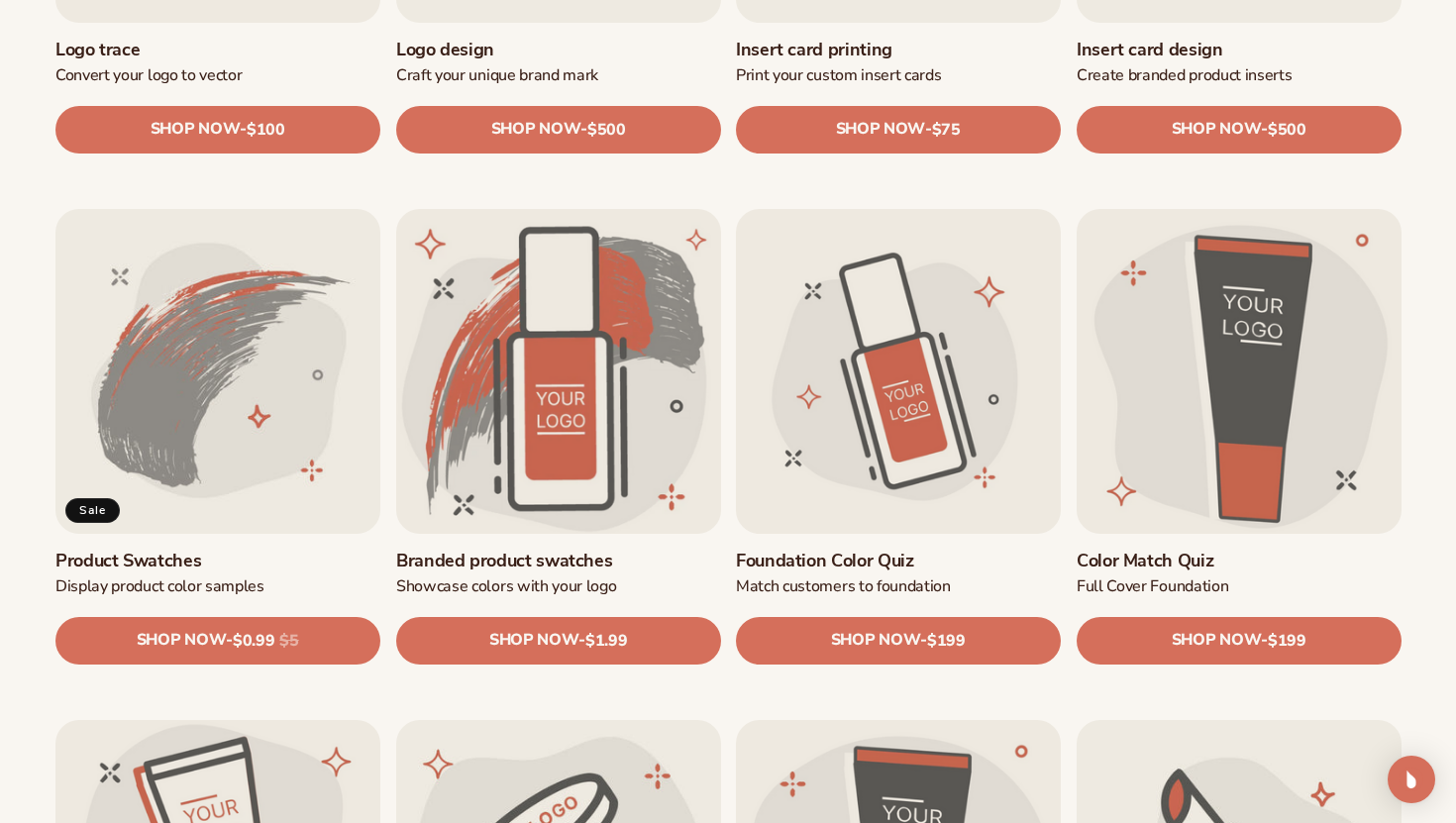 click on "Product Swatches" at bounding box center (218, 560) 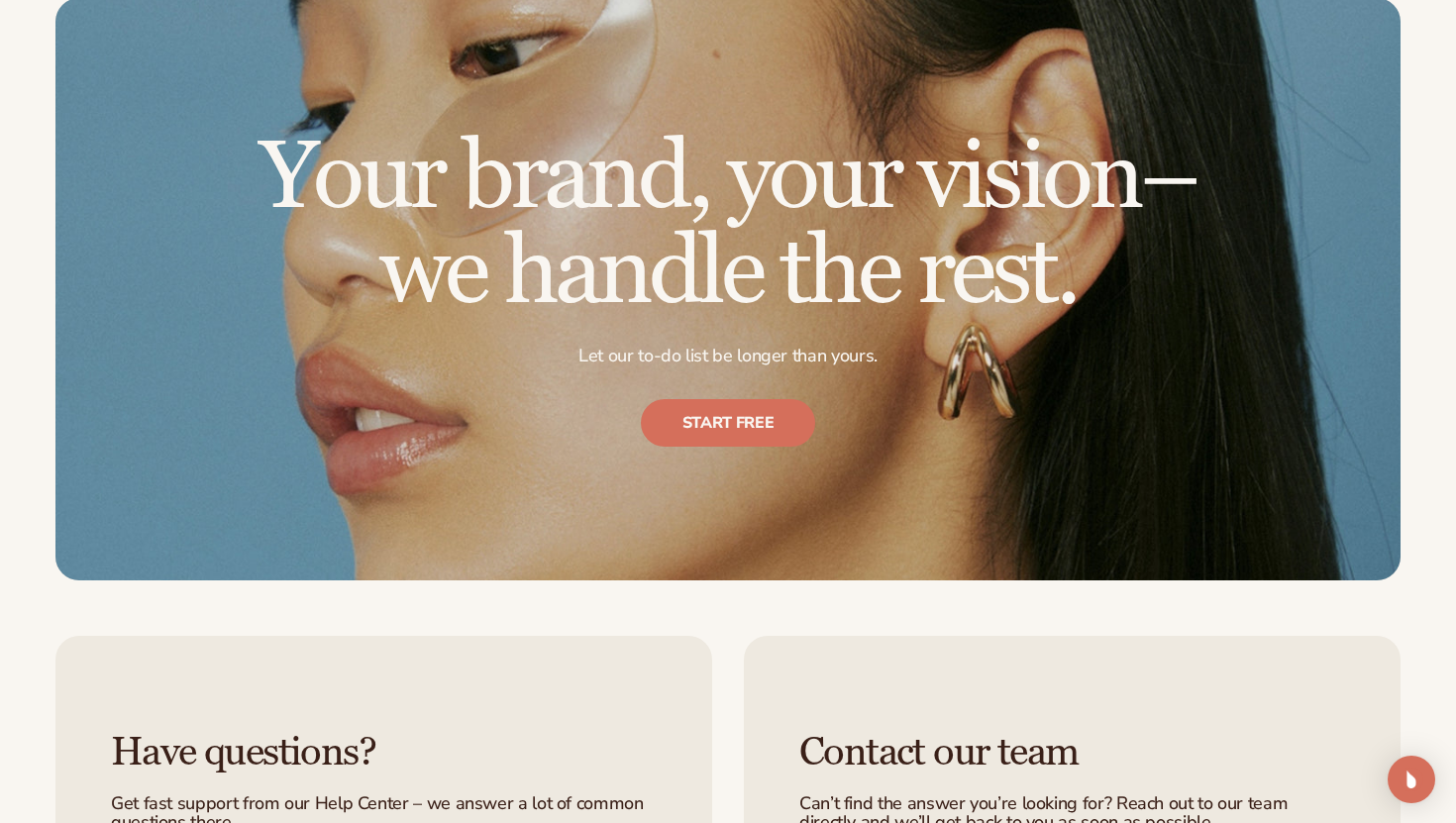 scroll, scrollTop: 2369, scrollLeft: 0, axis: vertical 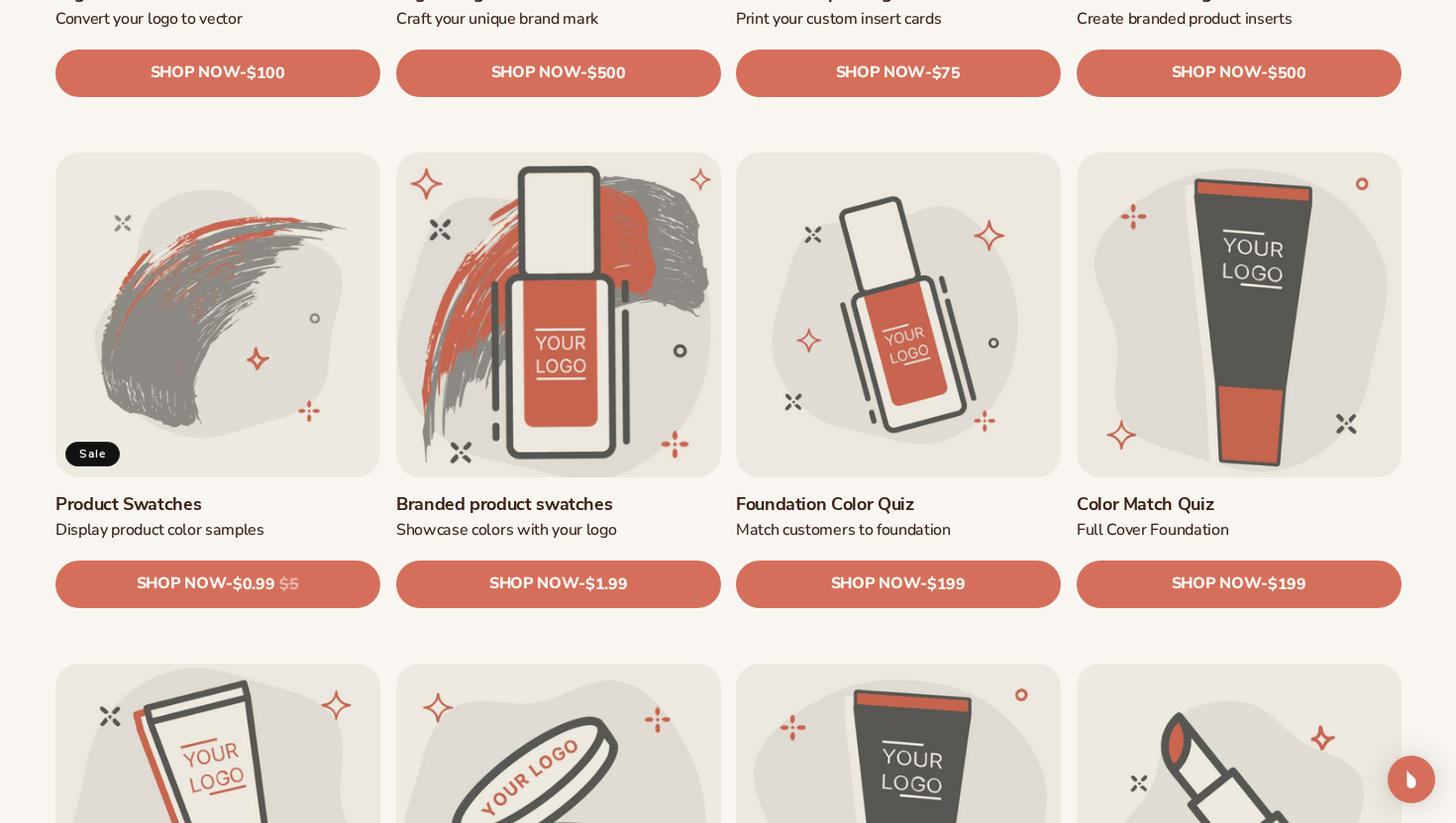 click on "Branded product swatches" at bounding box center [559, 503] 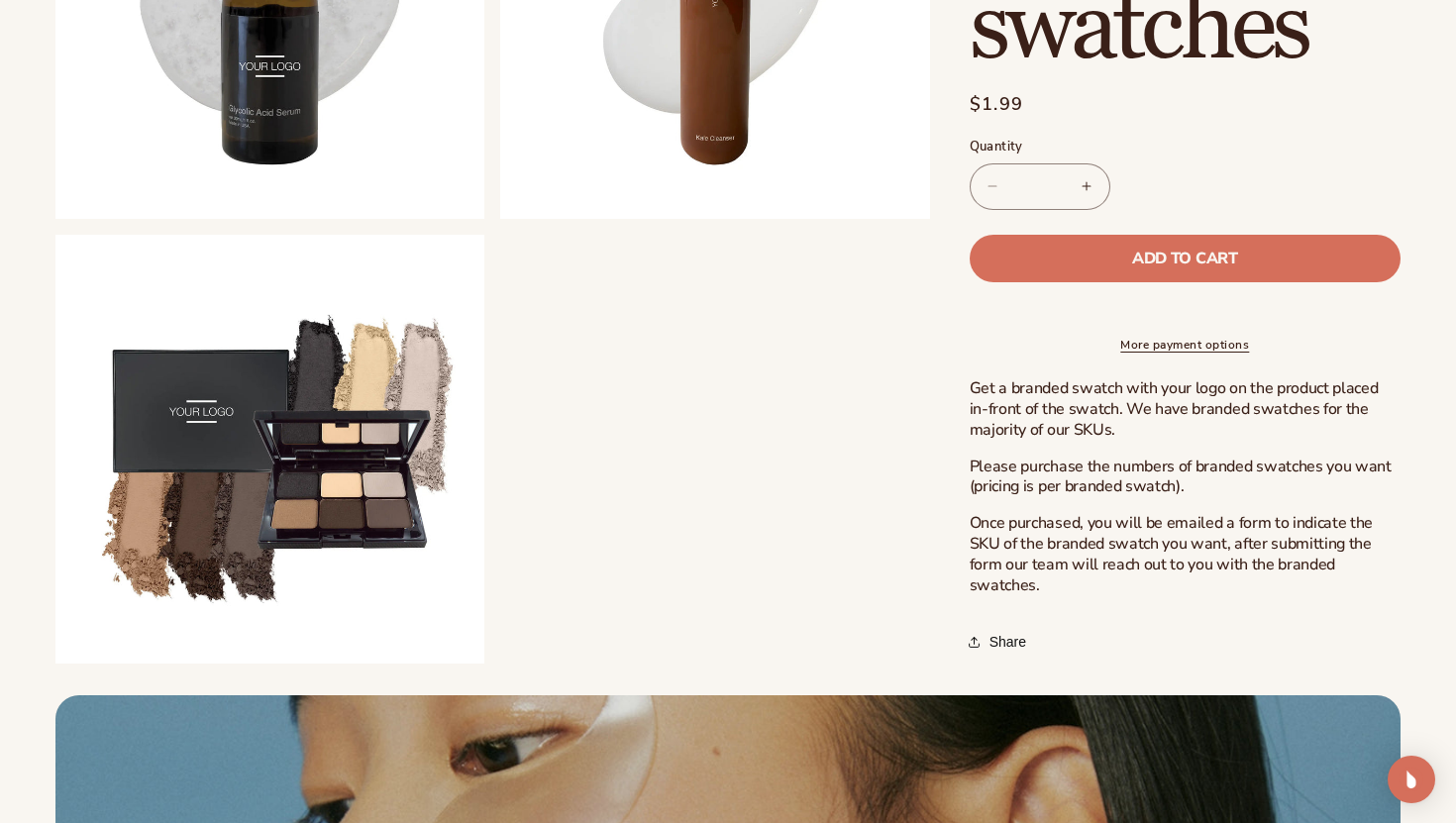 scroll, scrollTop: 1480, scrollLeft: 0, axis: vertical 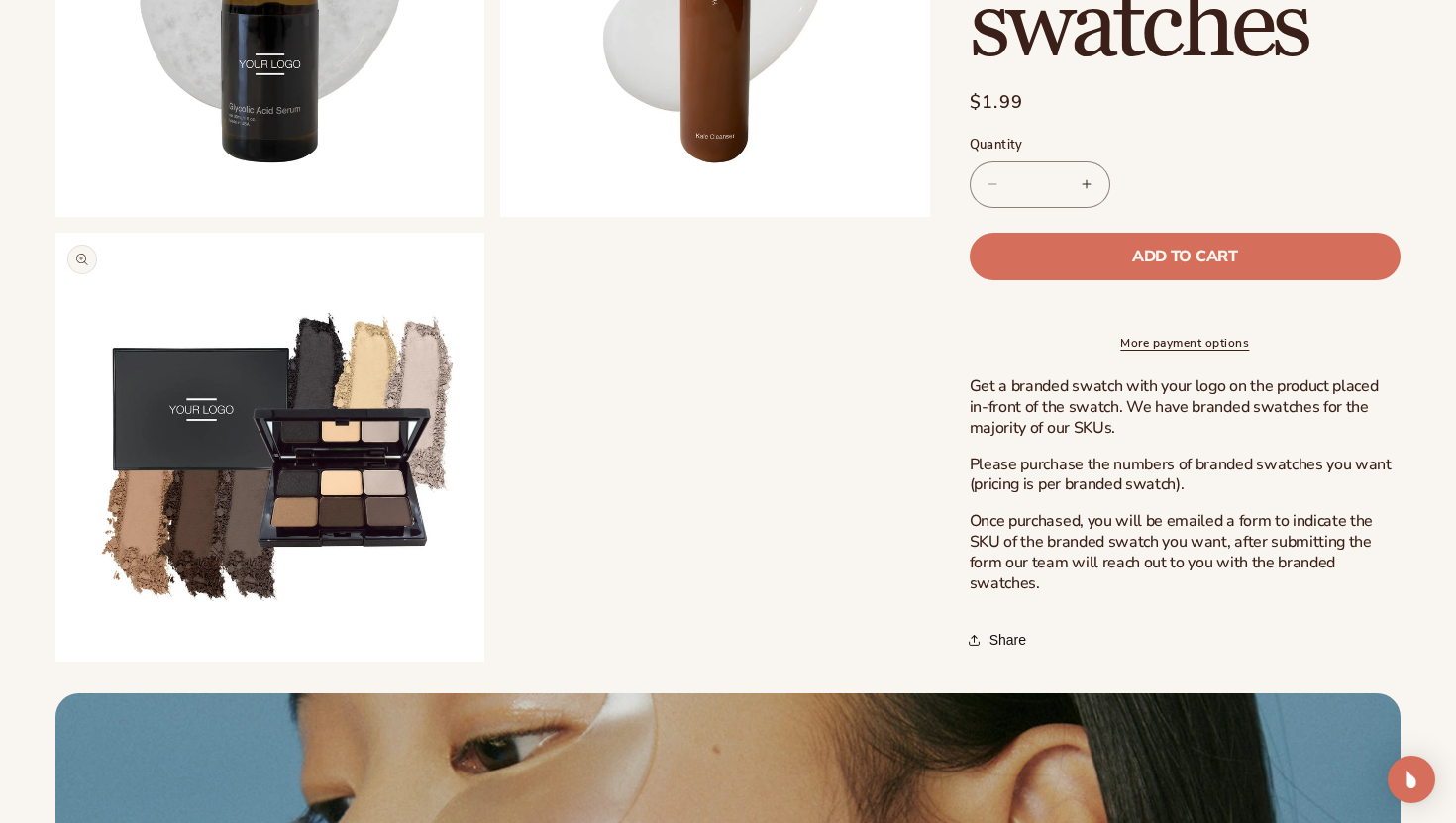 click on "Open media 6 in modal" at bounding box center [55, 662] 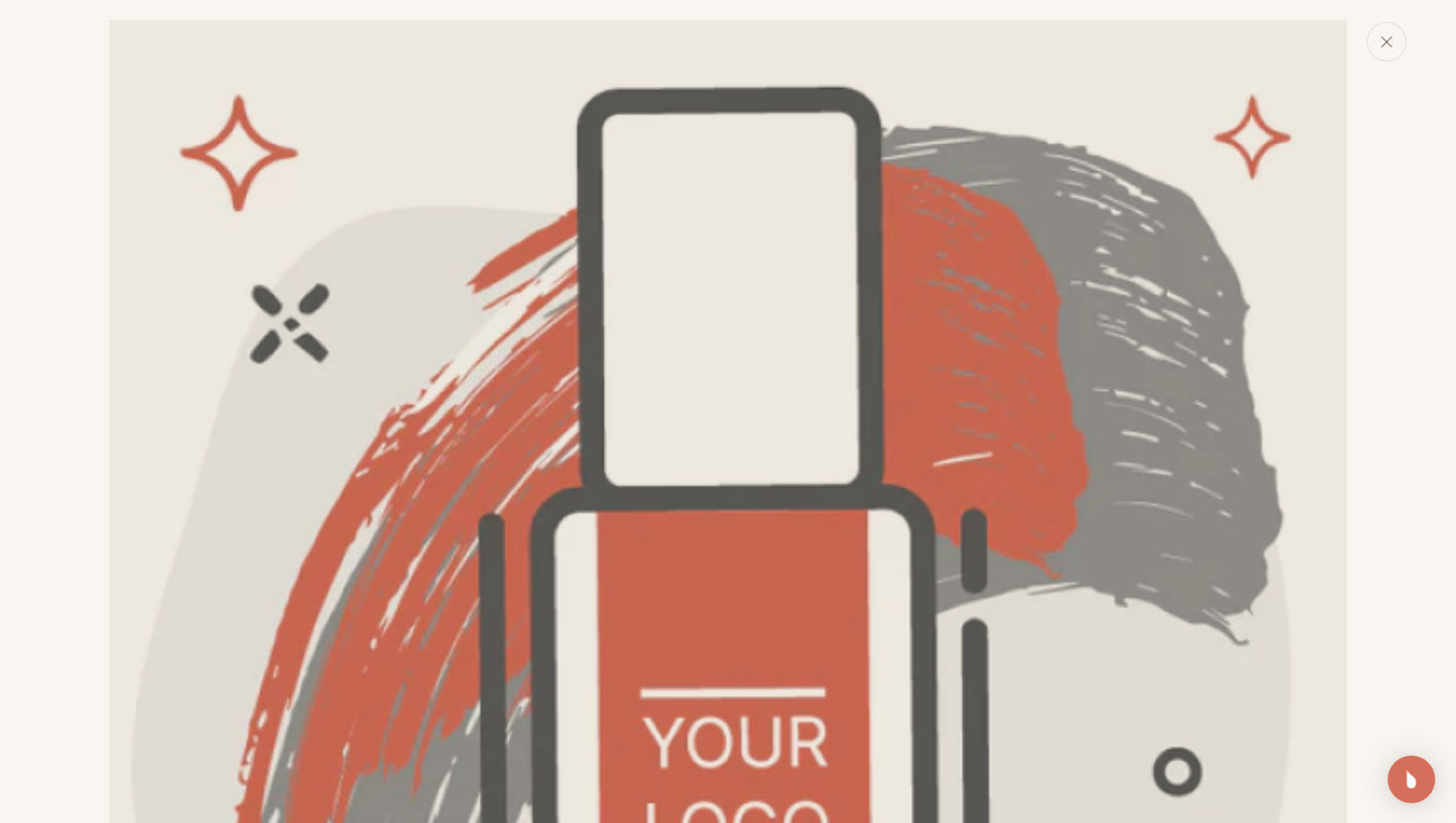 scroll, scrollTop: 6284, scrollLeft: 0, axis: vertical 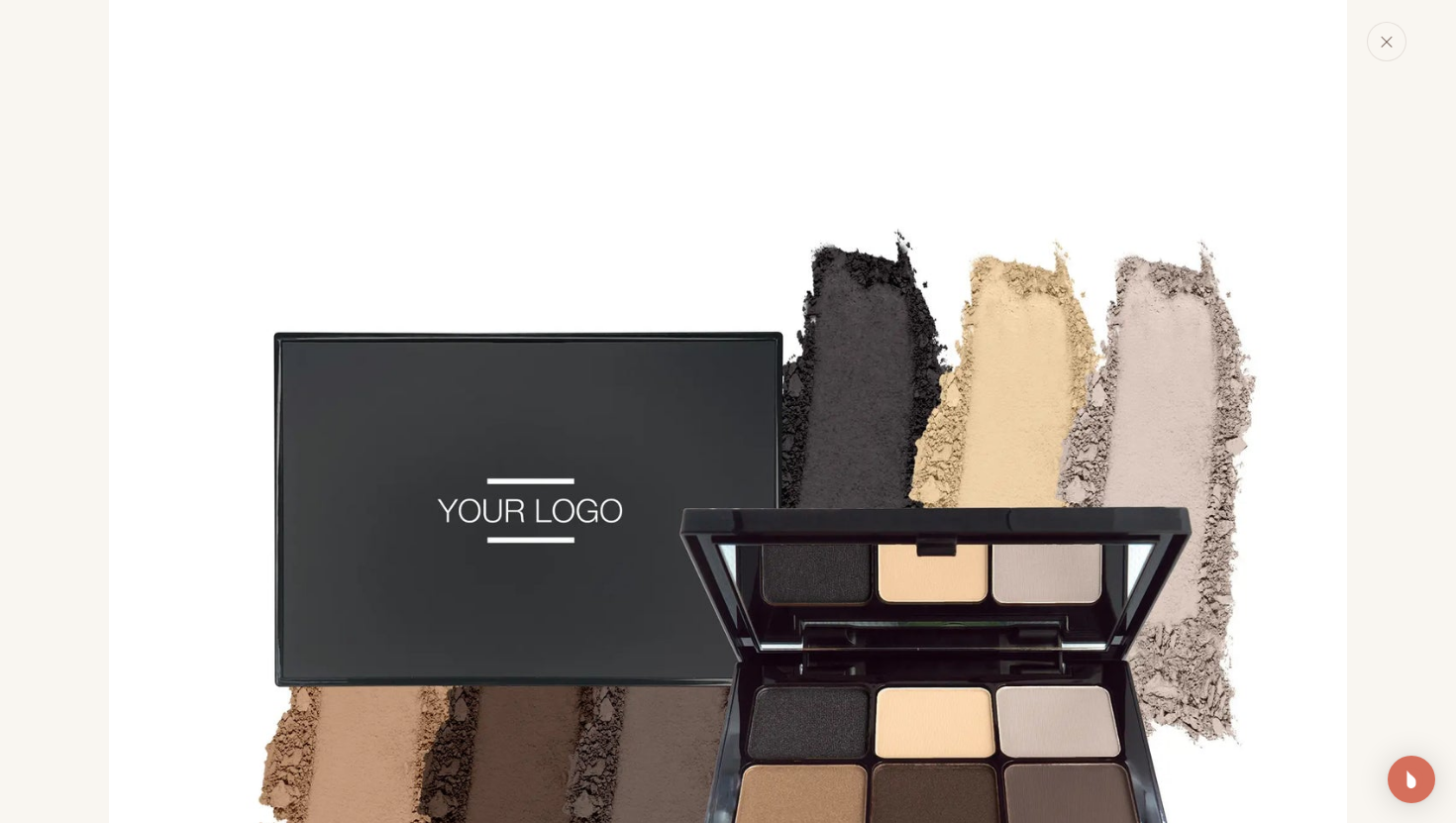 click at bounding box center (728, 619) 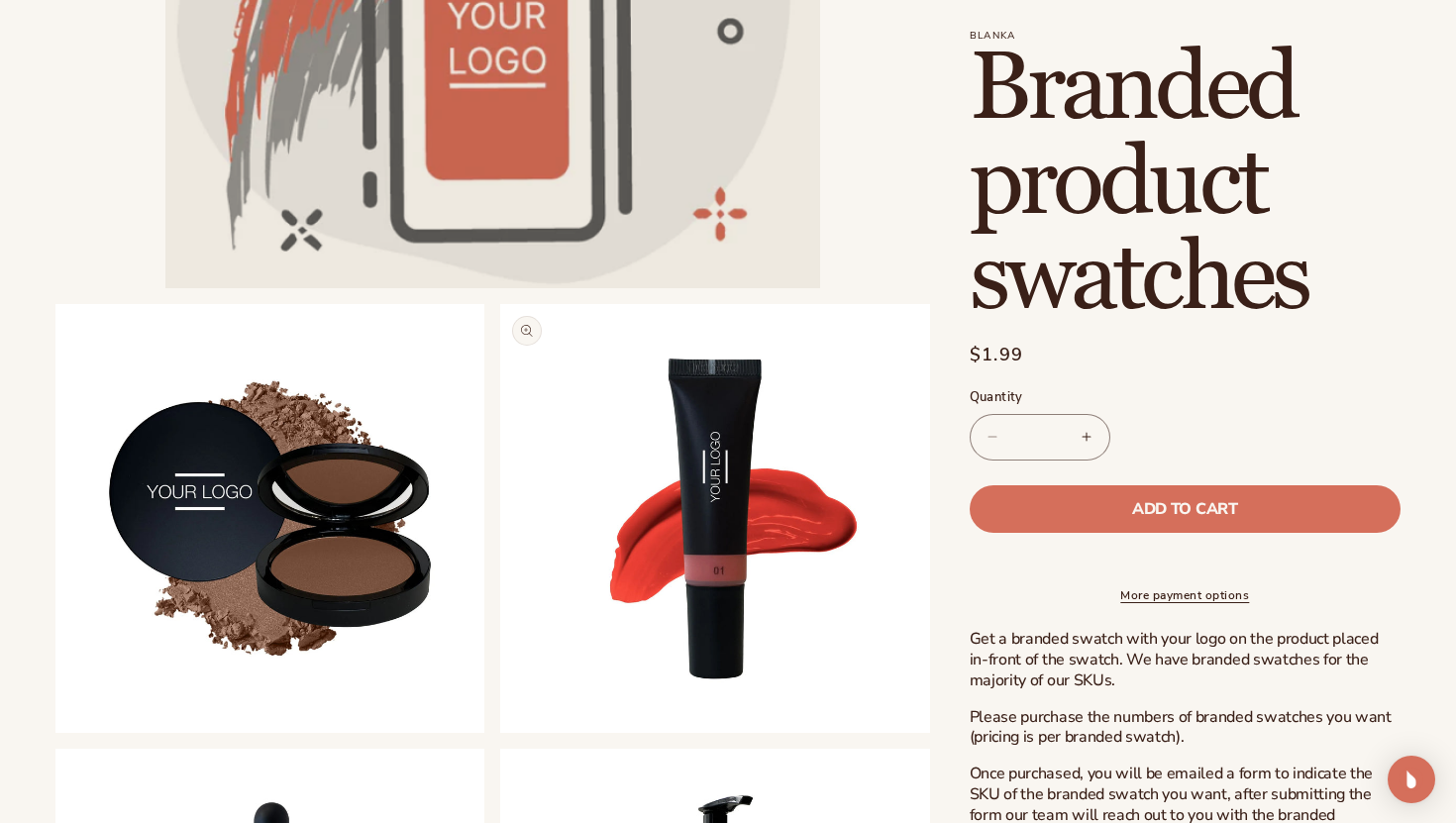 scroll, scrollTop: 556, scrollLeft: 0, axis: vertical 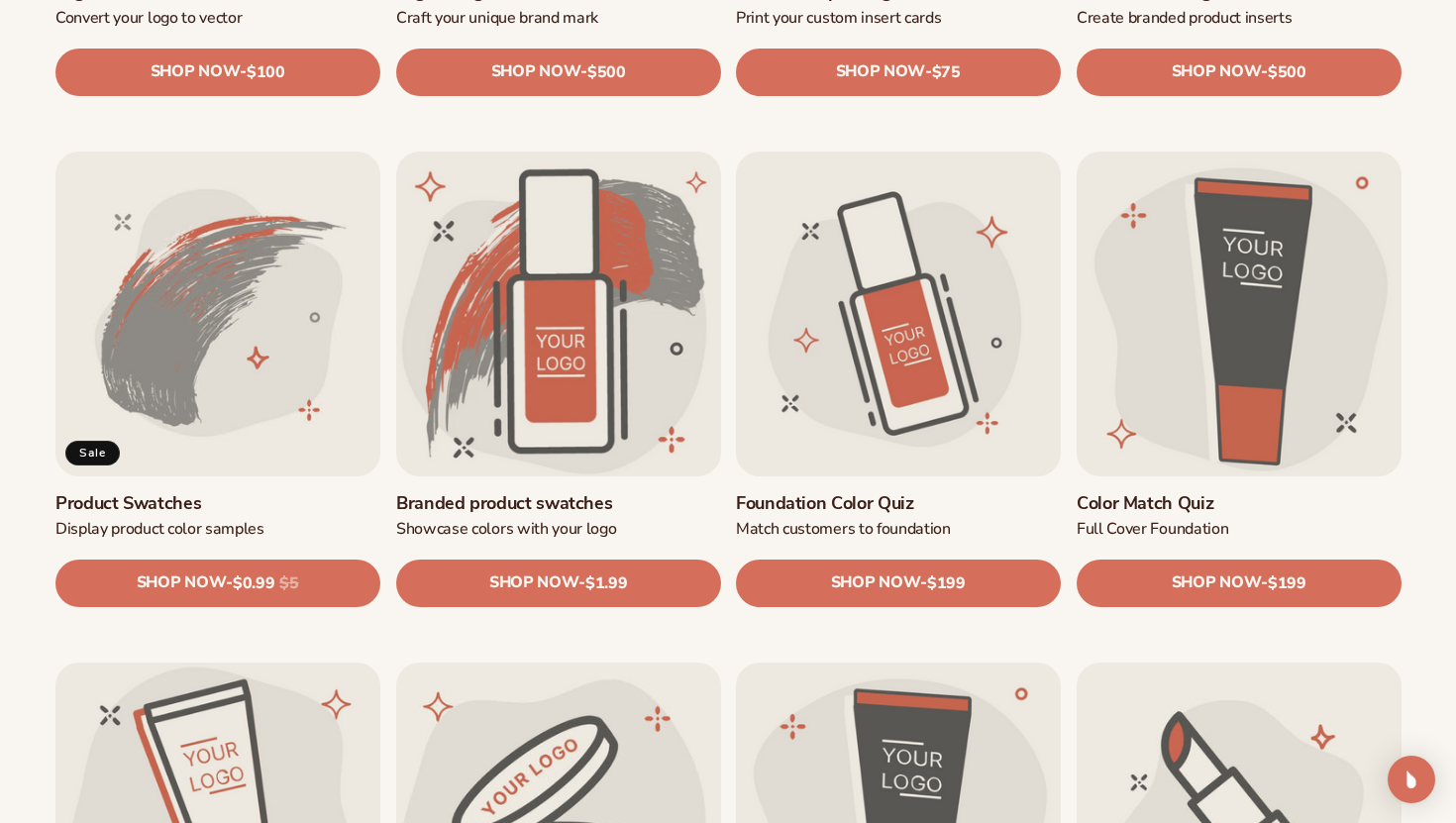 click on "Foundation Color Quiz" at bounding box center (898, 502) 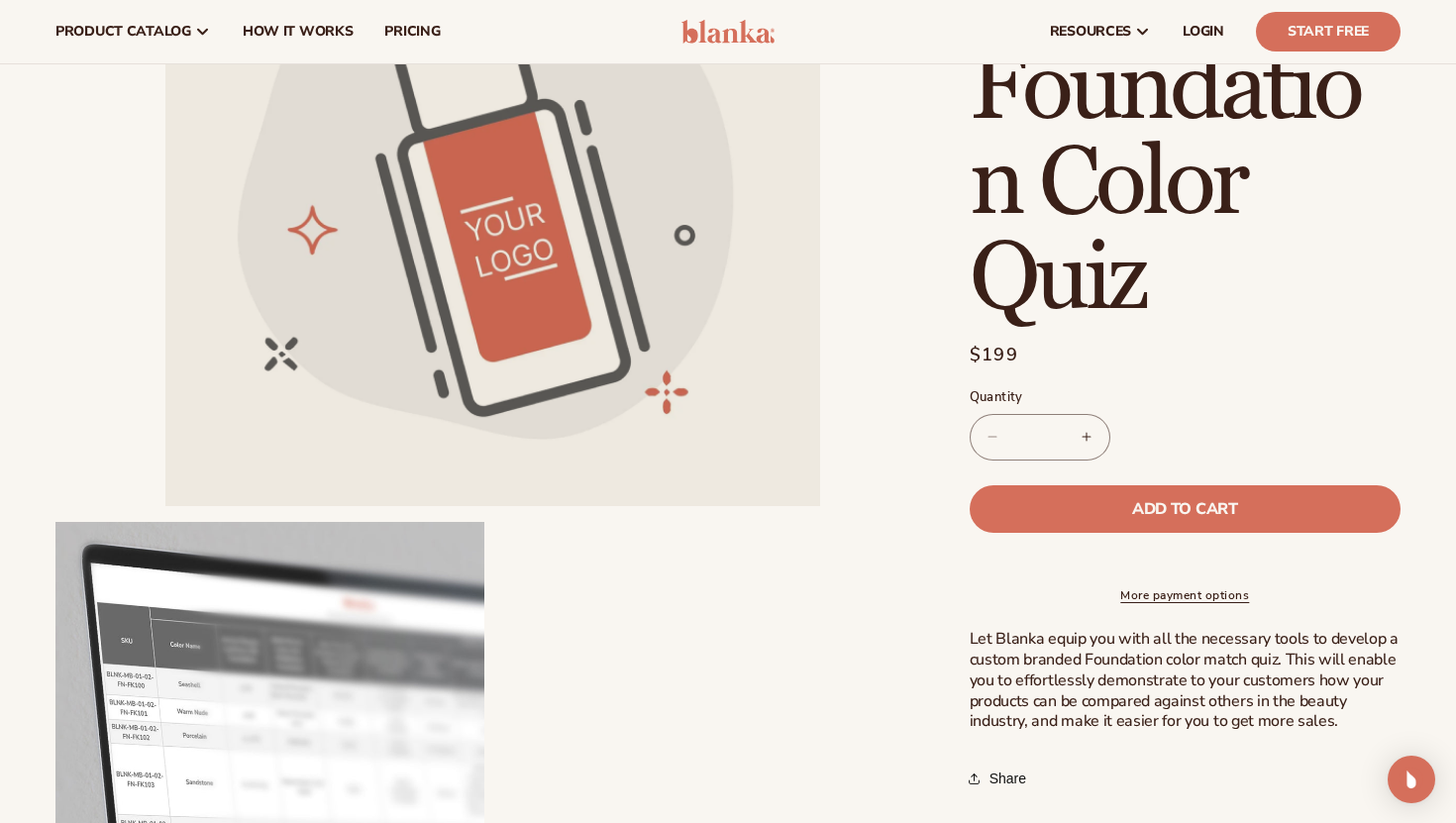 scroll, scrollTop: 116, scrollLeft: 0, axis: vertical 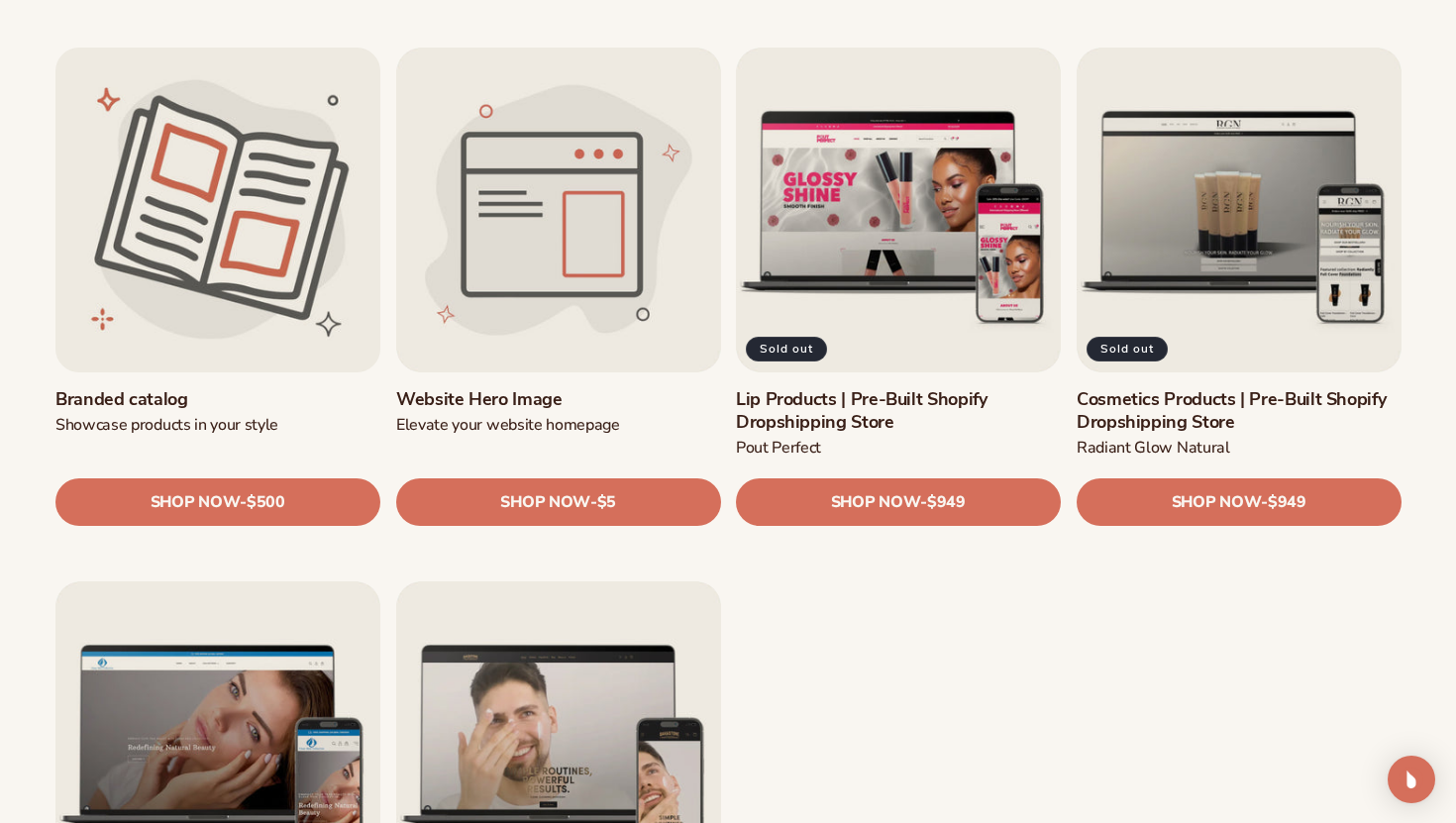 click on "Branded catalog" at bounding box center [218, 399] 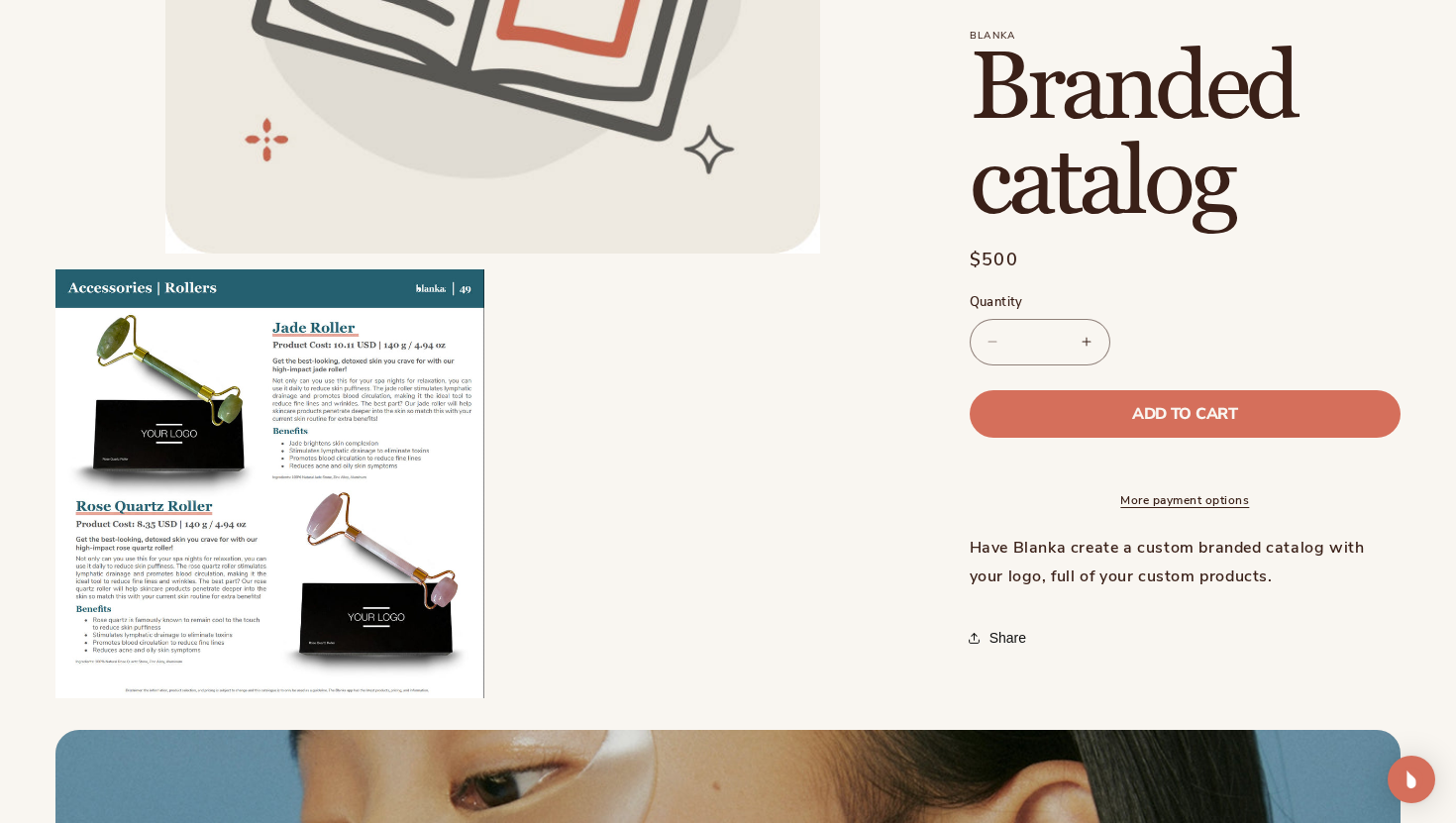 scroll, scrollTop: 697, scrollLeft: 0, axis: vertical 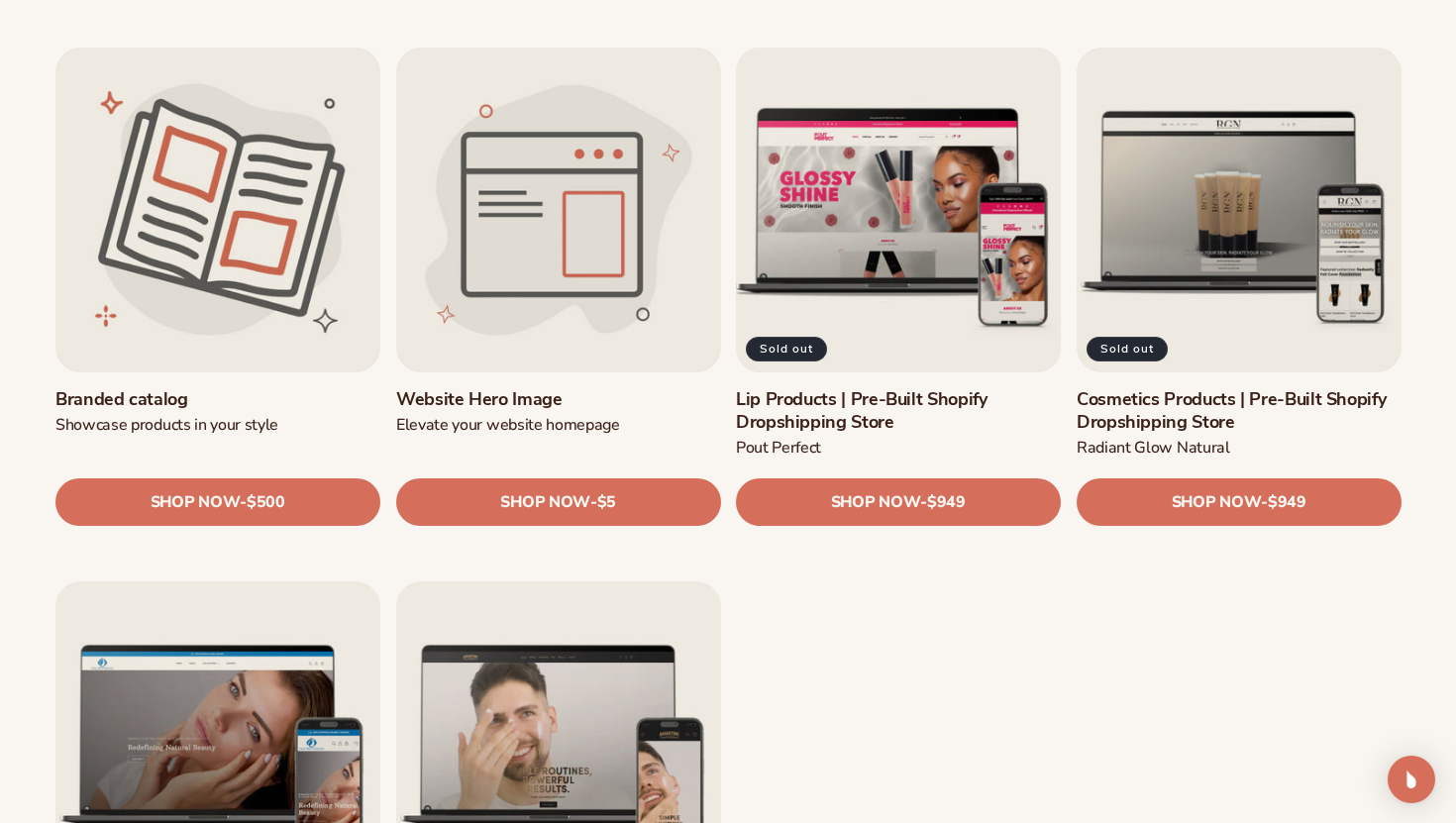 click on "Lip Products | Pre-Built Shopify Dropshipping Store" at bounding box center (898, 411) 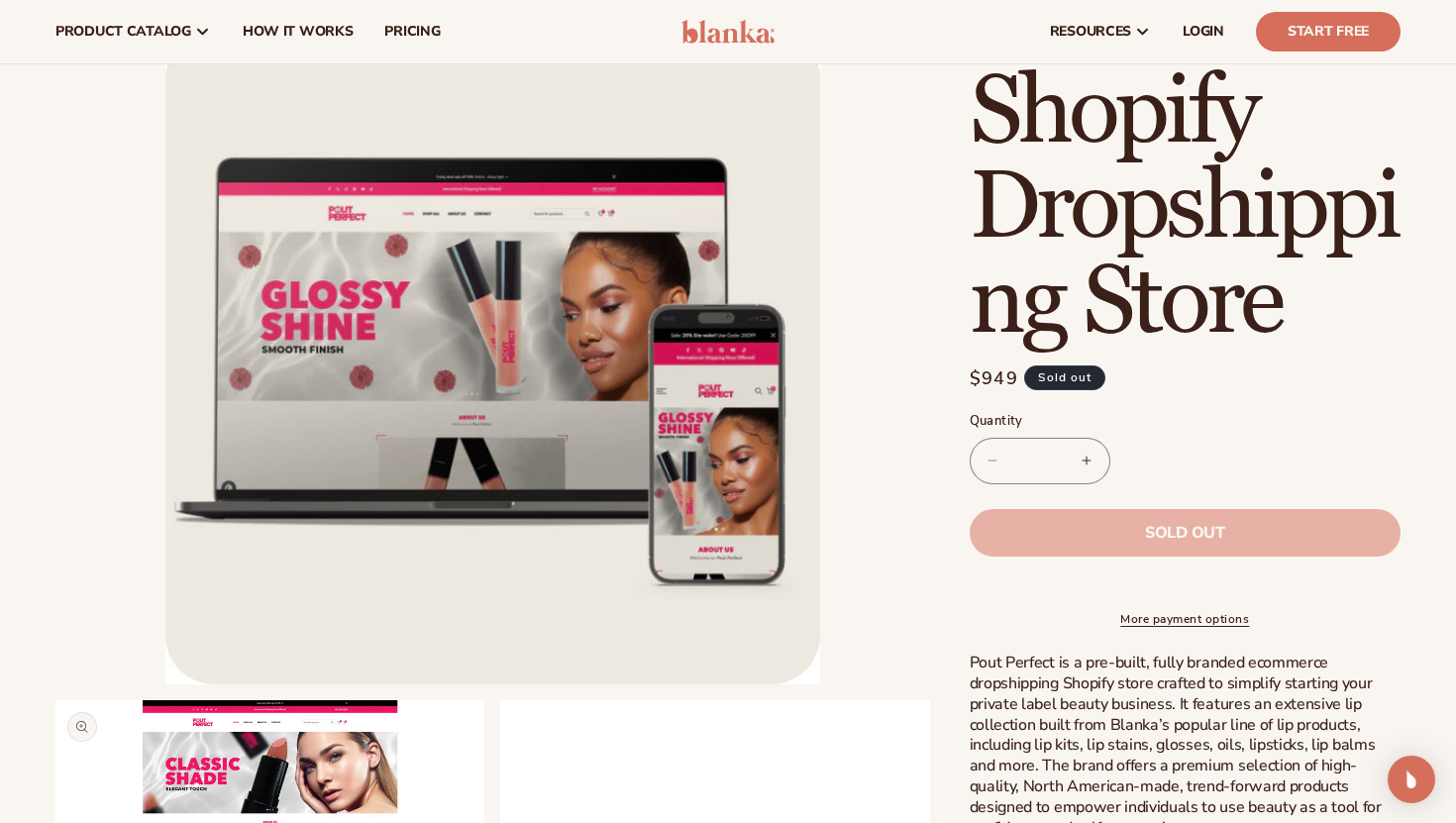 scroll, scrollTop: 369, scrollLeft: 0, axis: vertical 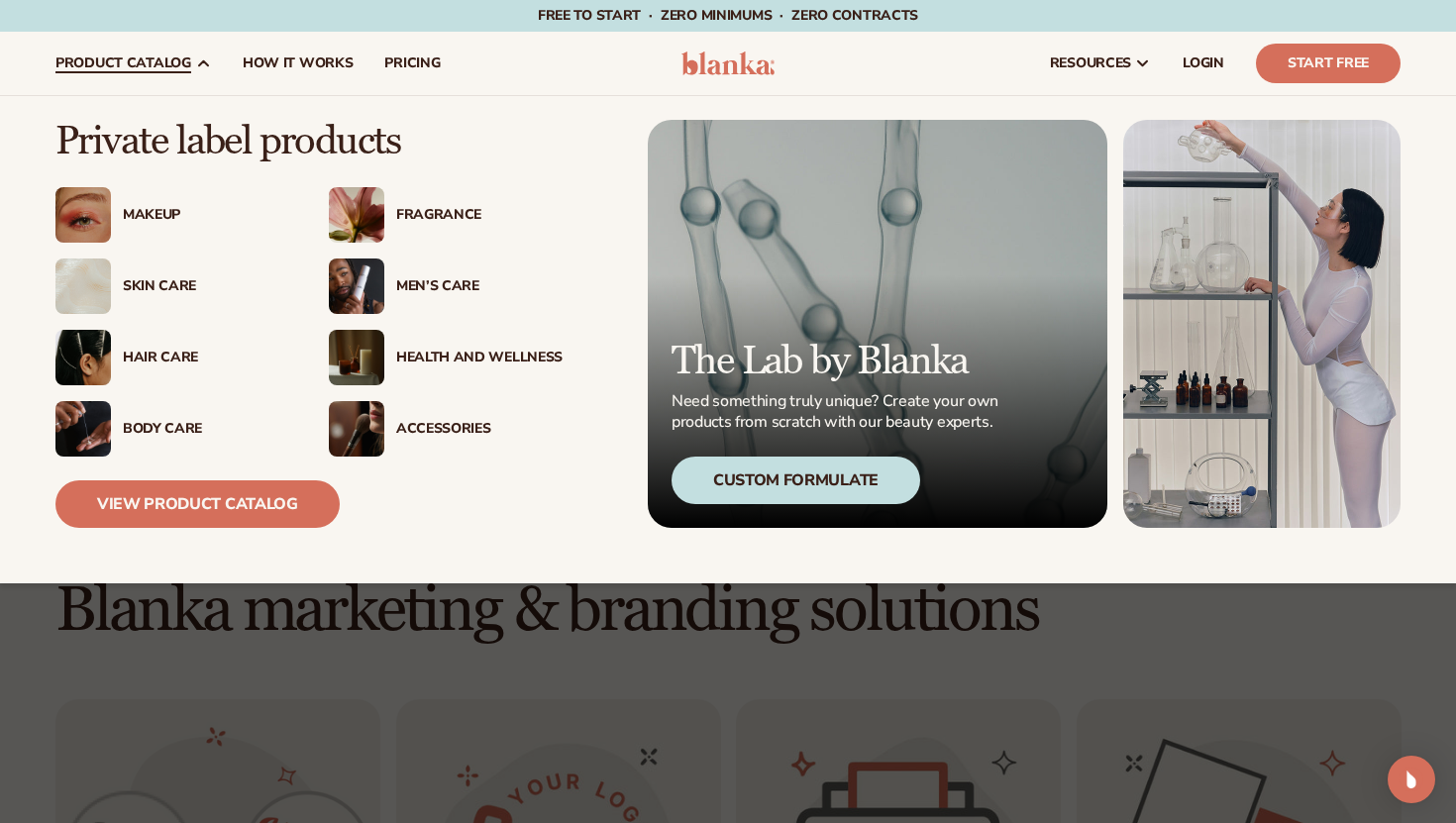 click on "Custom Formulate" at bounding box center (795, 480) 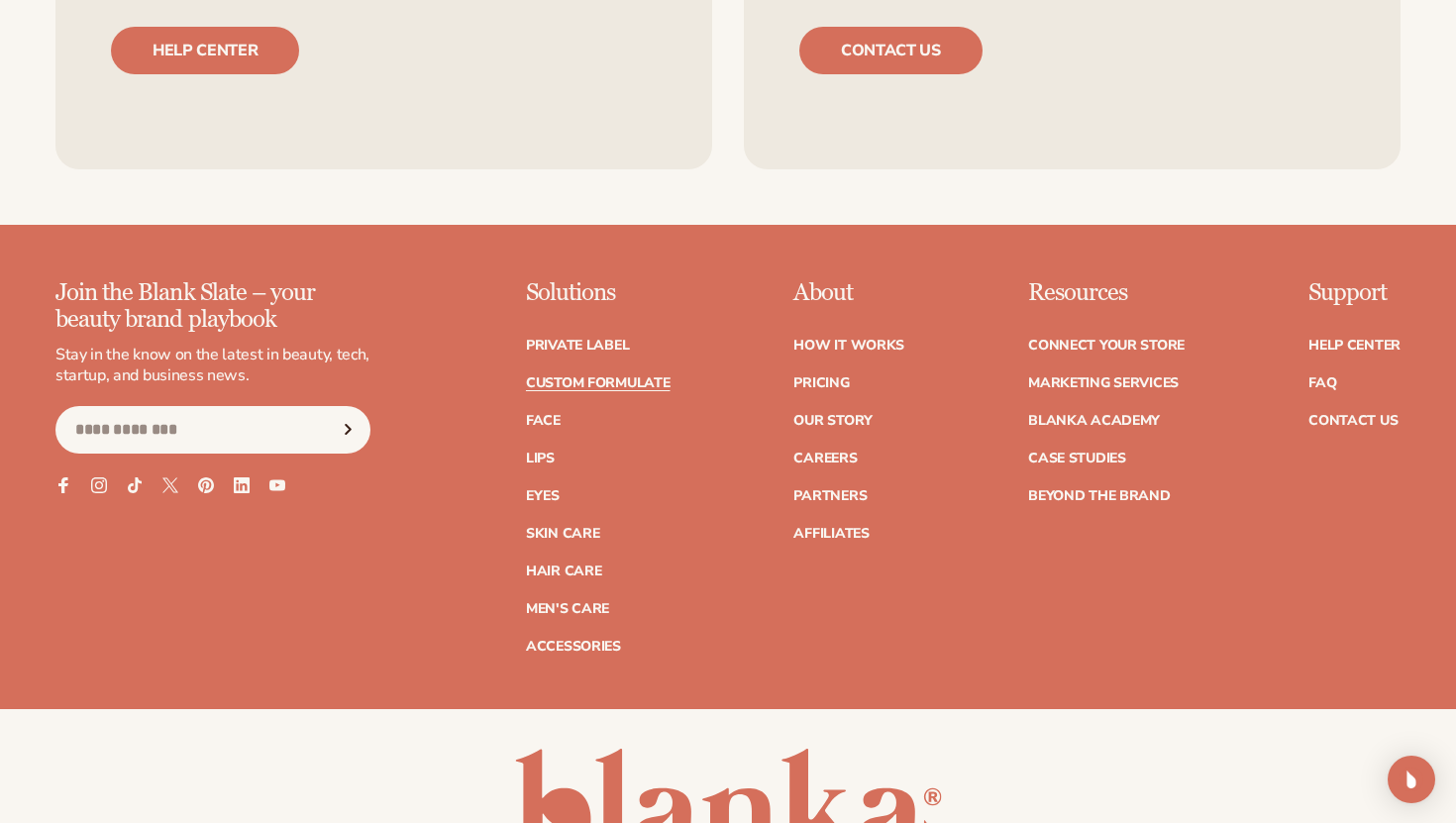 scroll, scrollTop: 3300, scrollLeft: 0, axis: vertical 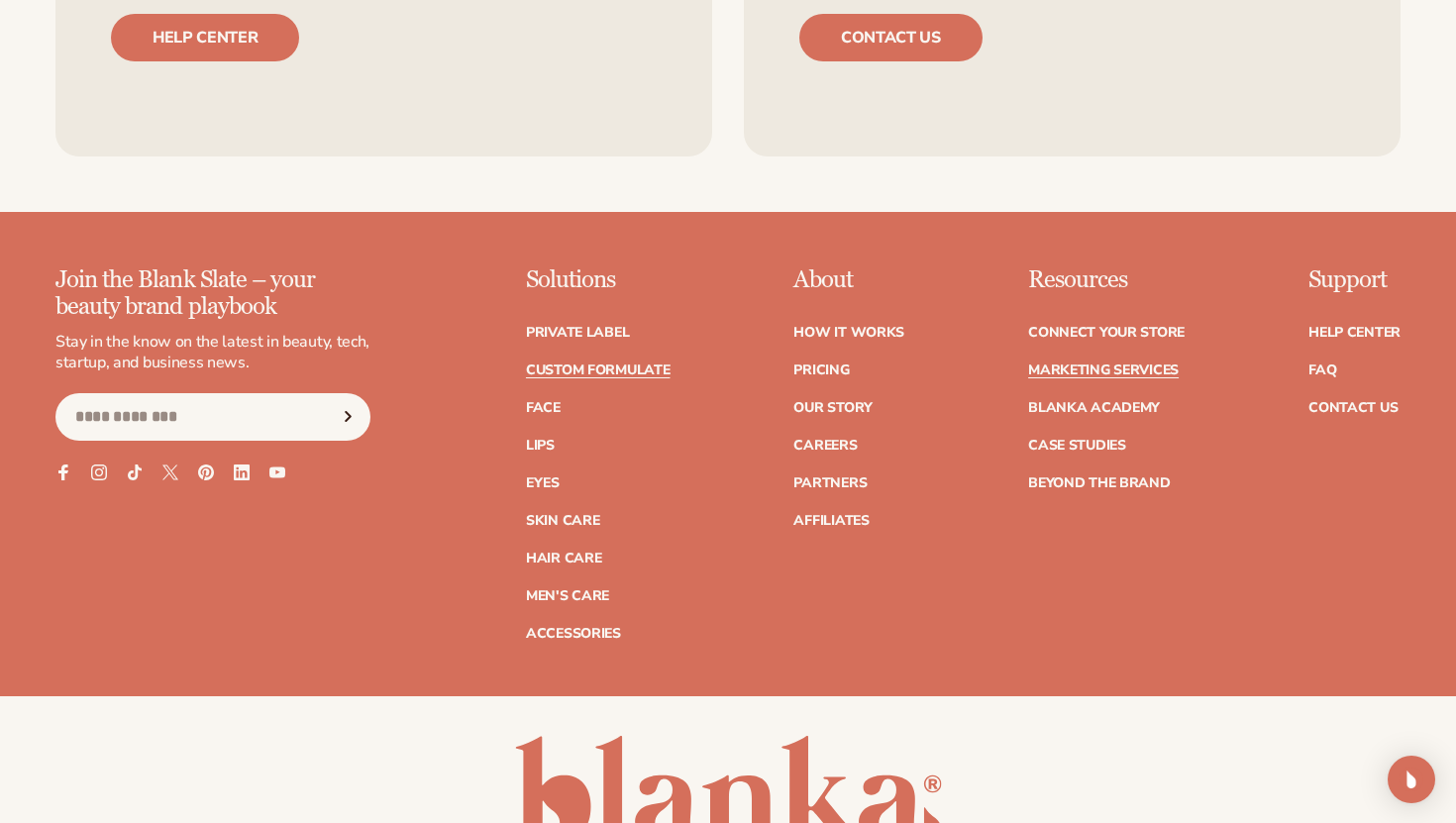 click on "Marketing services" at bounding box center [1103, 370] 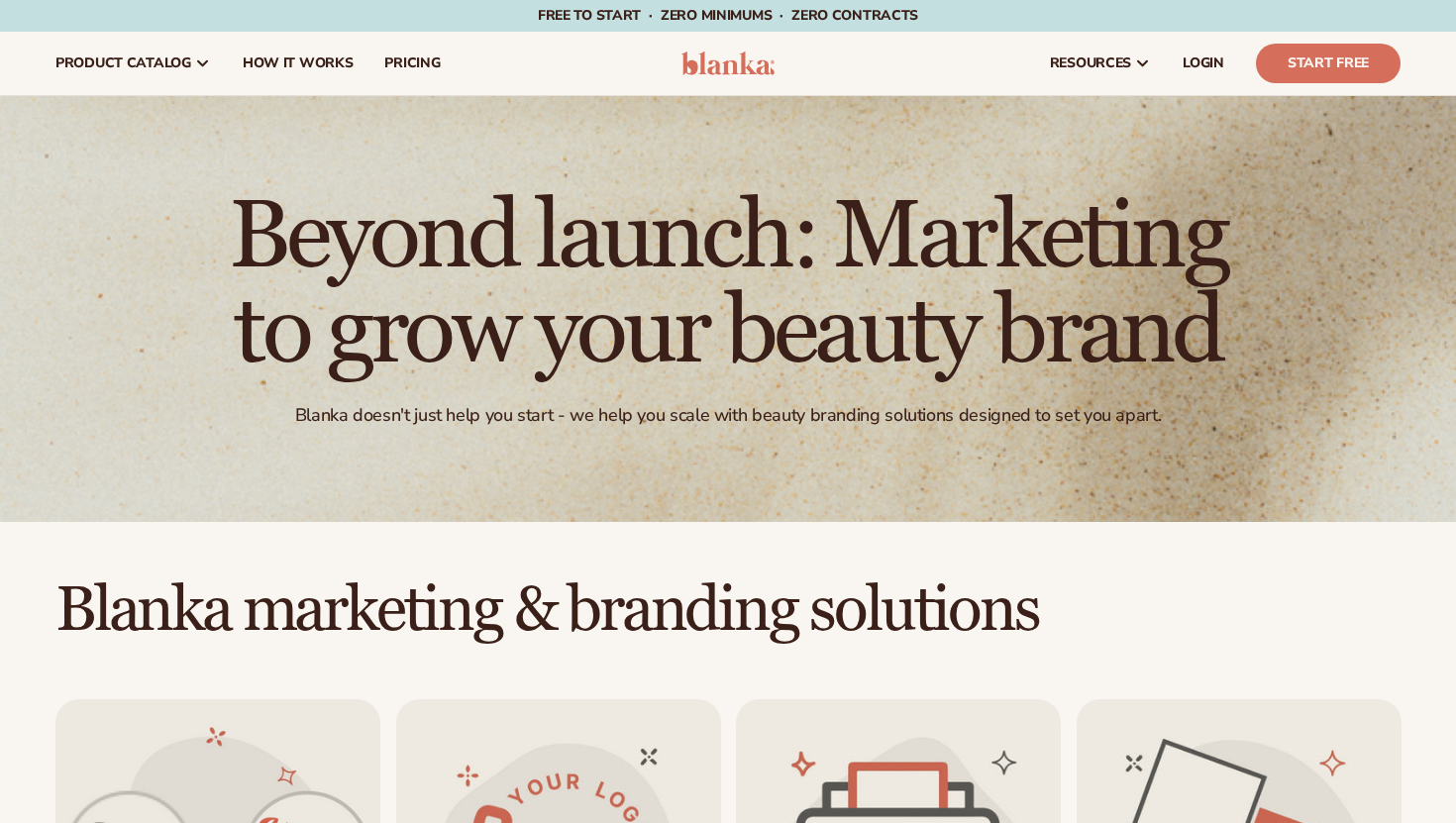 scroll, scrollTop: 0, scrollLeft: 0, axis: both 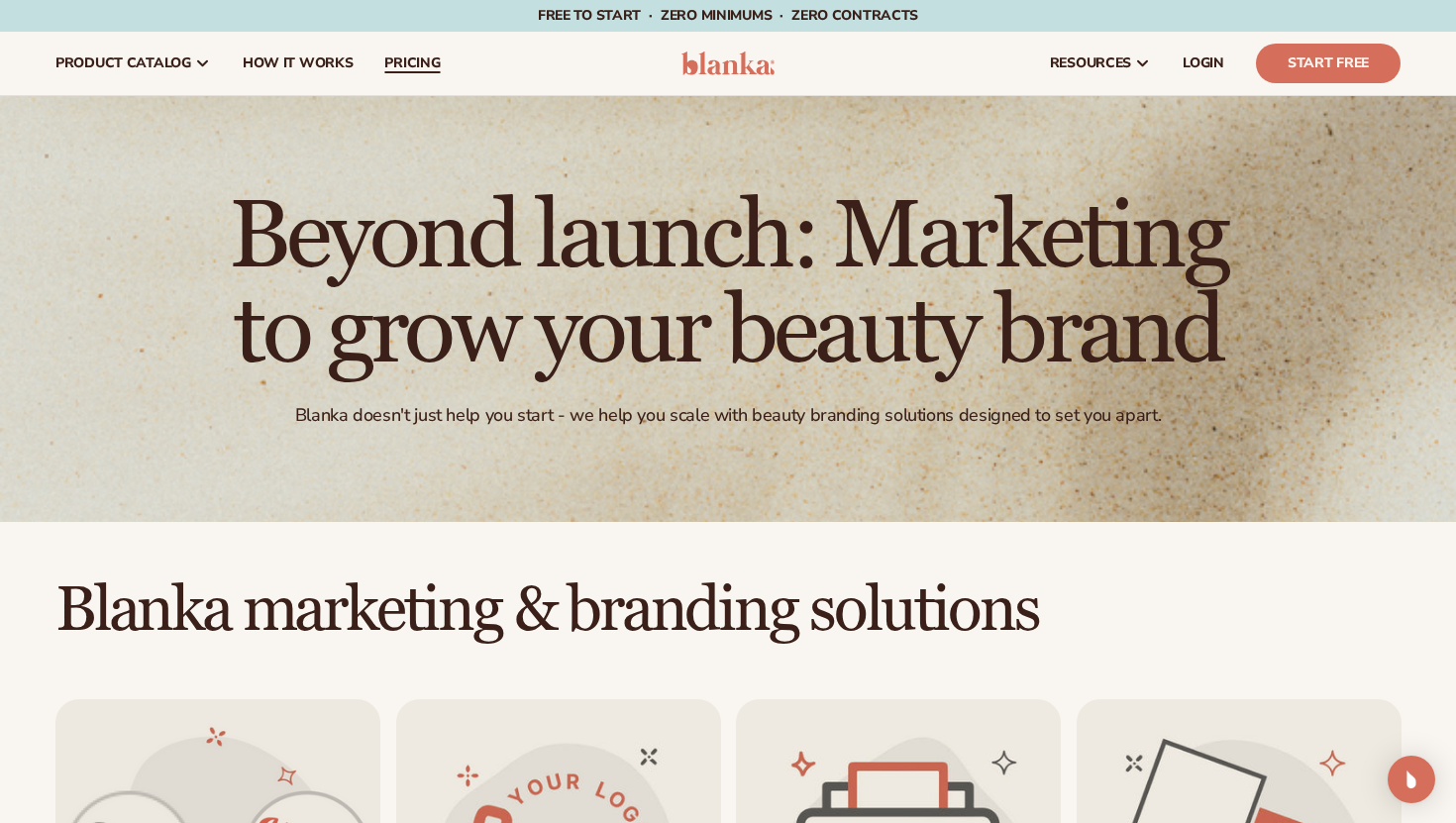 click on "pricing" at bounding box center (412, 63) 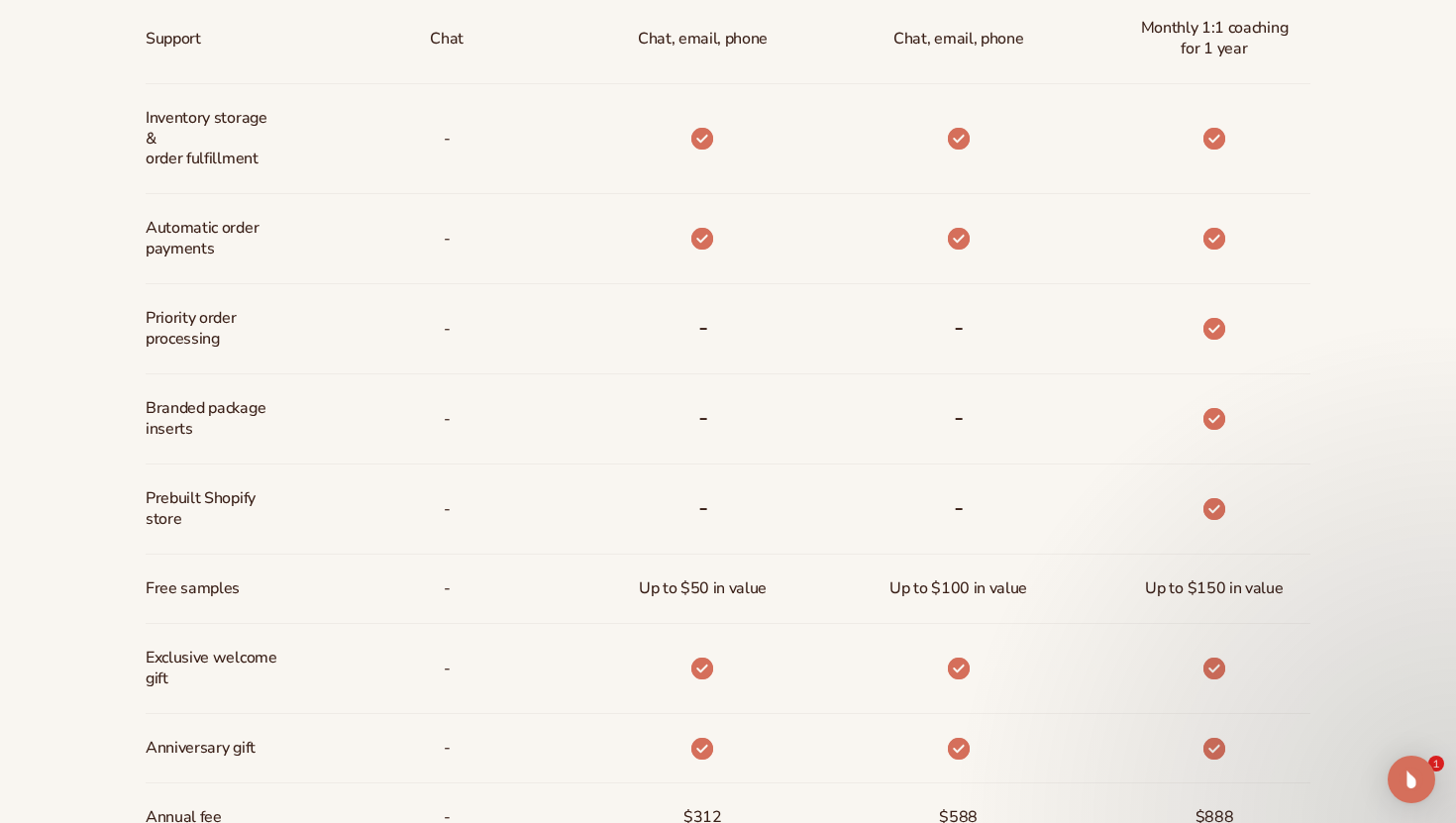 scroll, scrollTop: 1314, scrollLeft: 0, axis: vertical 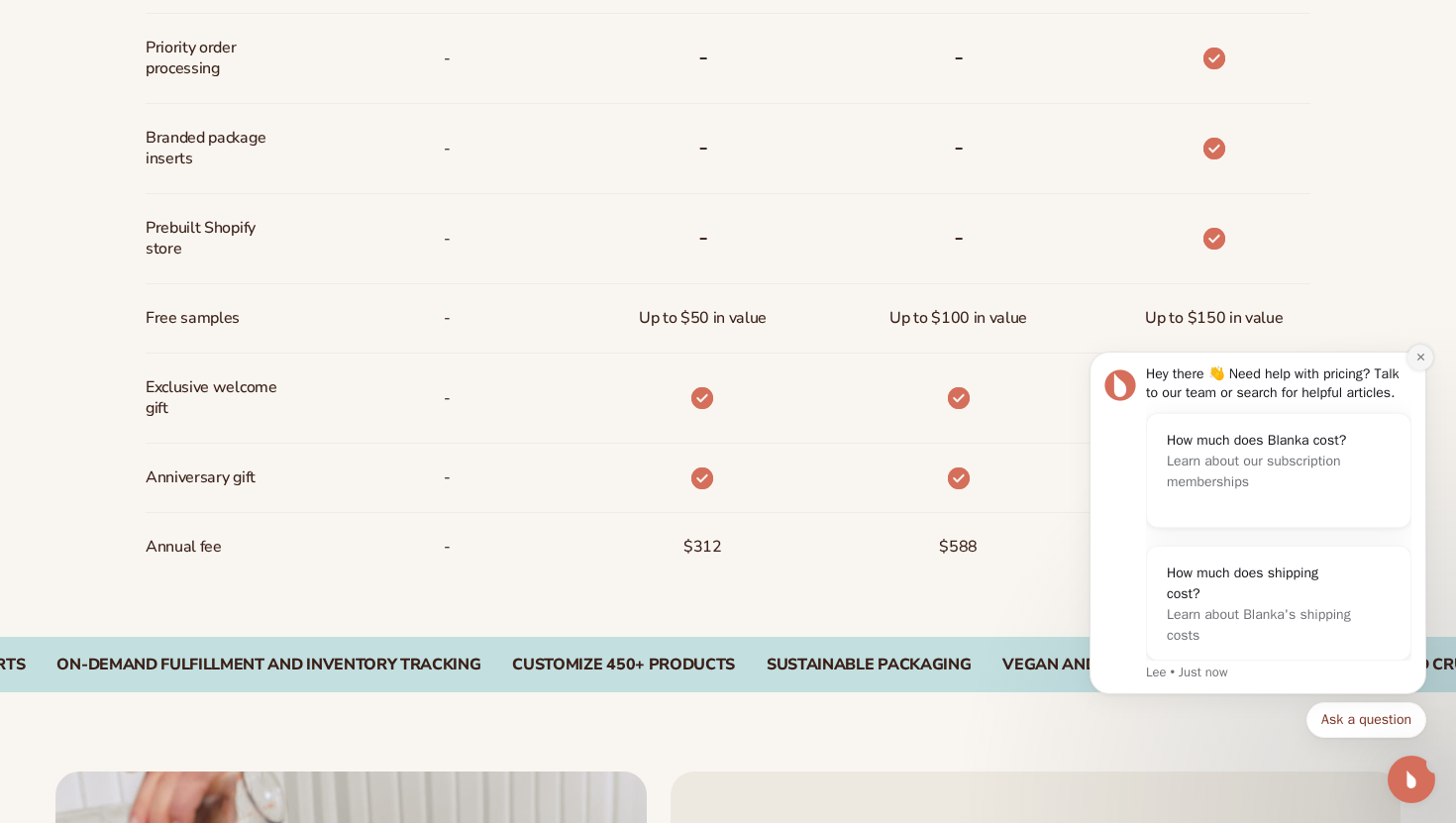 click 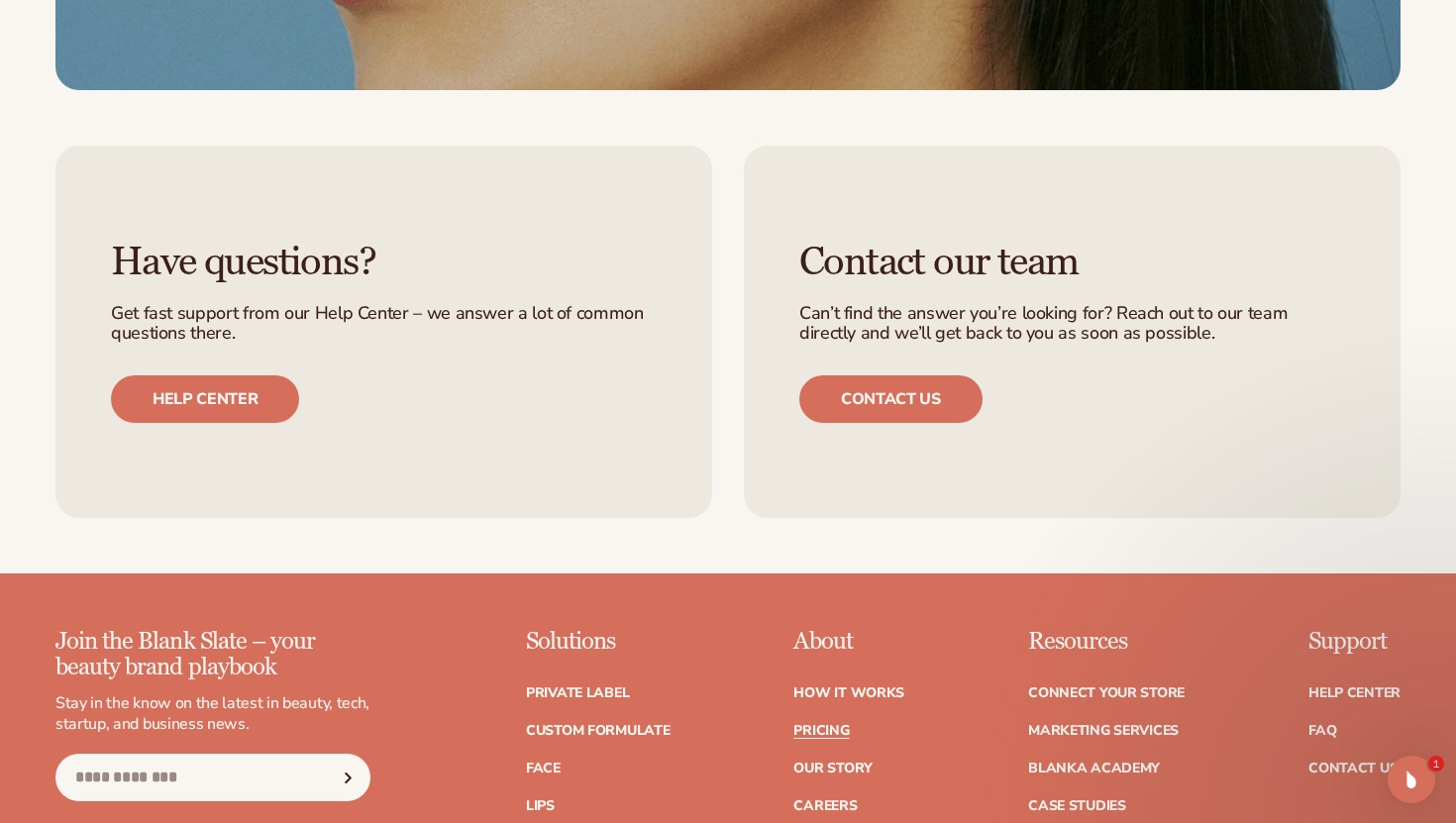 scroll, scrollTop: 4611, scrollLeft: 0, axis: vertical 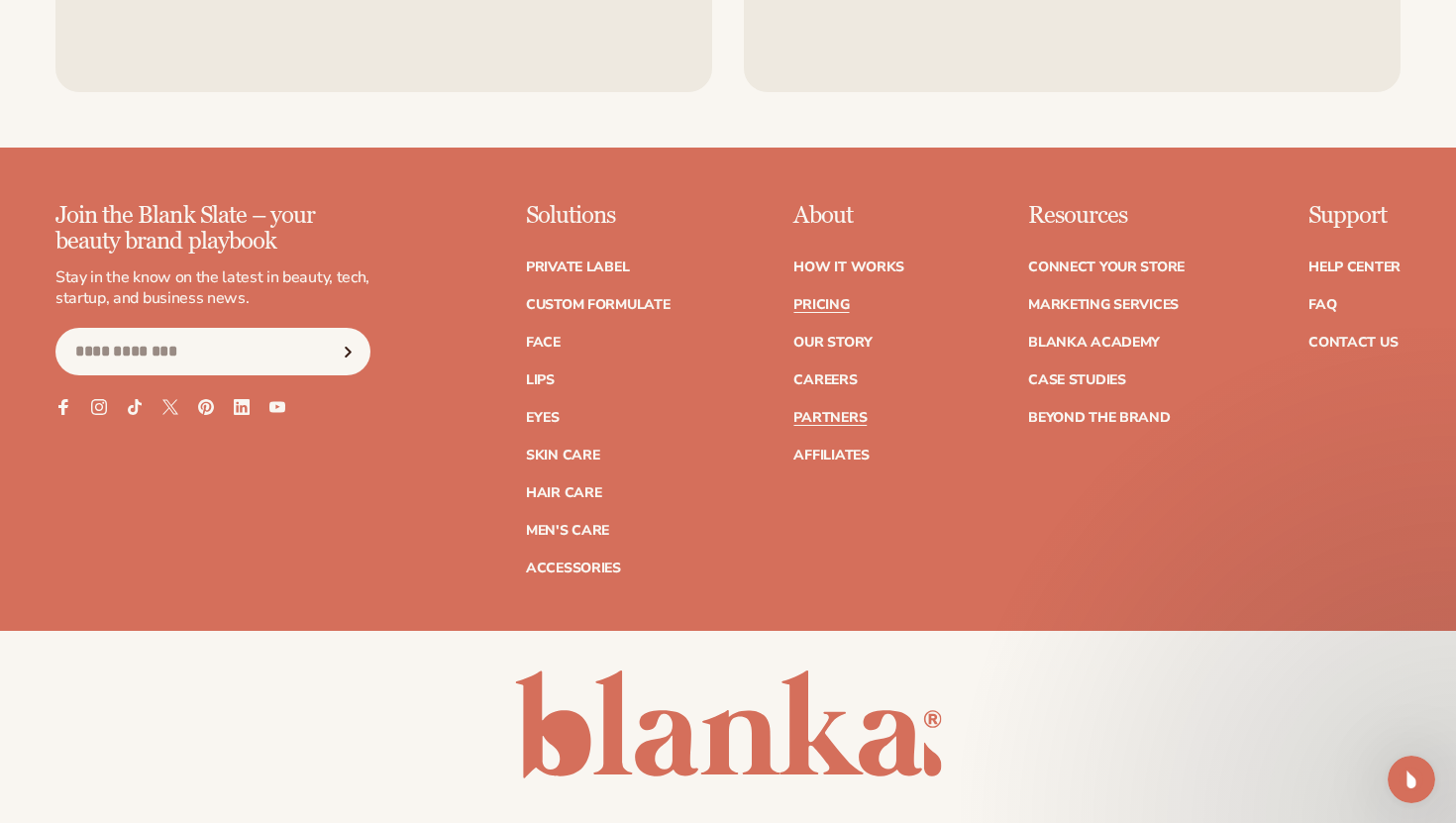 click on "Partners" at bounding box center [830, 418] 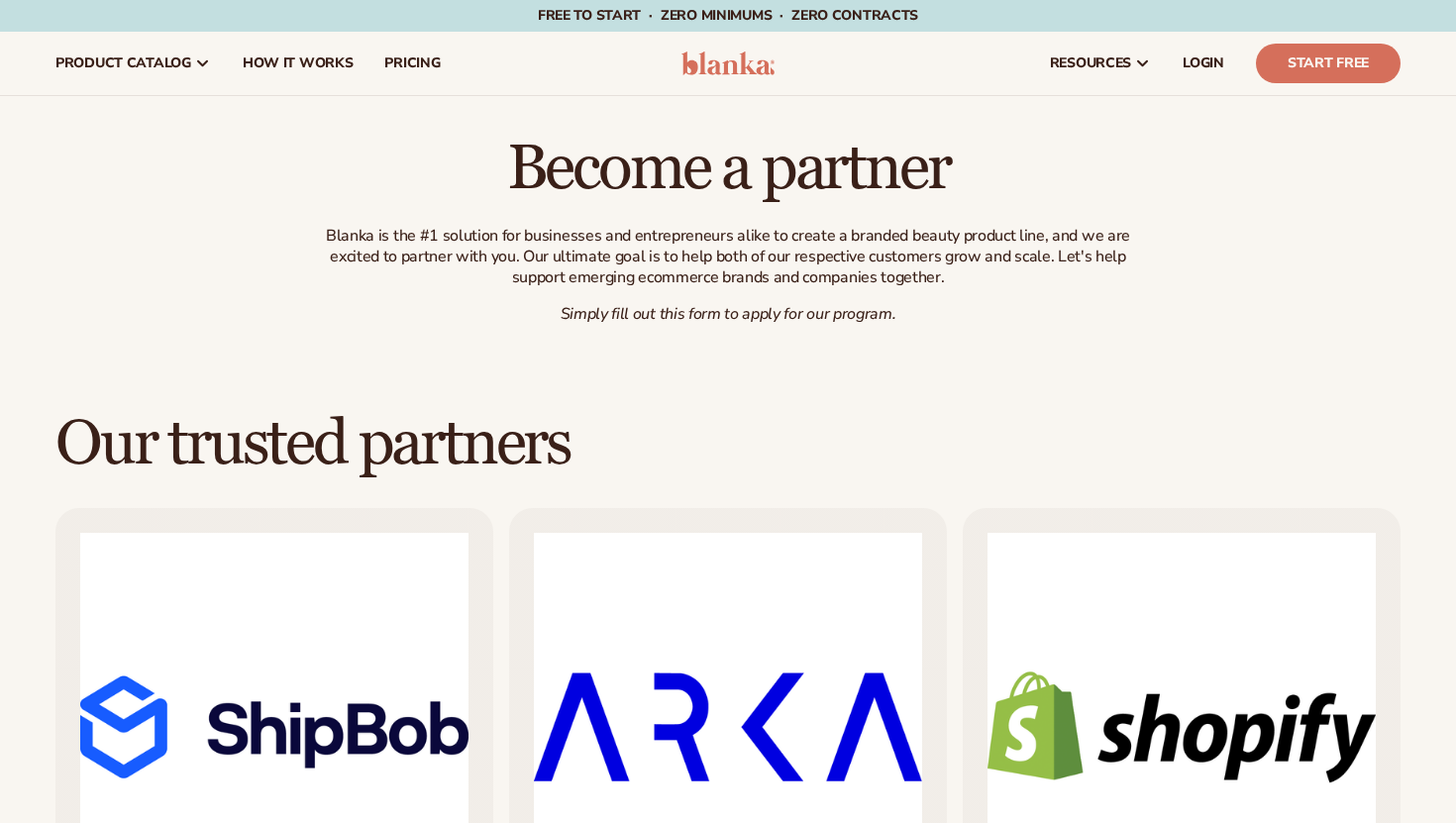 scroll, scrollTop: 0, scrollLeft: 0, axis: both 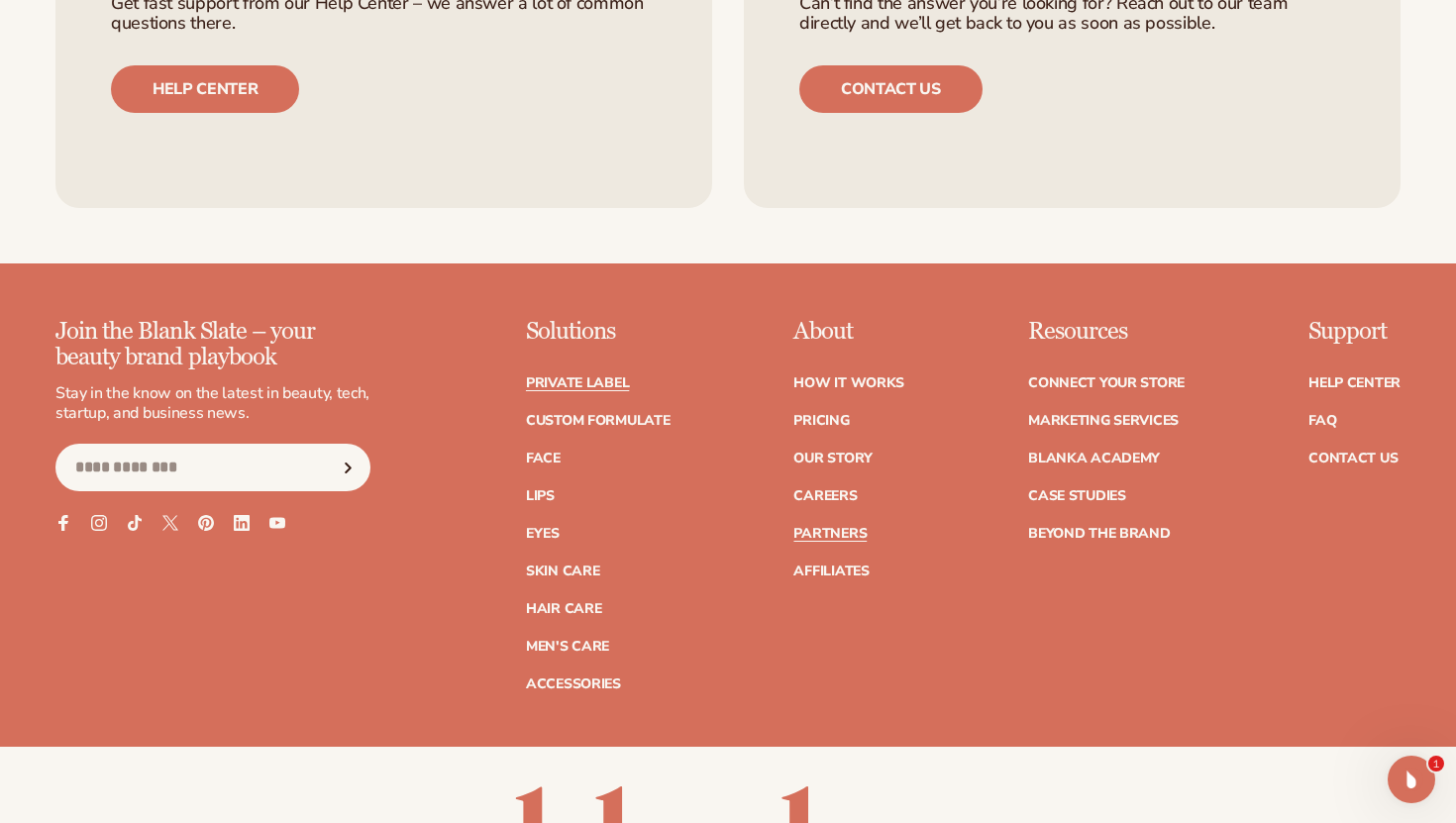 click on "Private label" at bounding box center (577, 383) 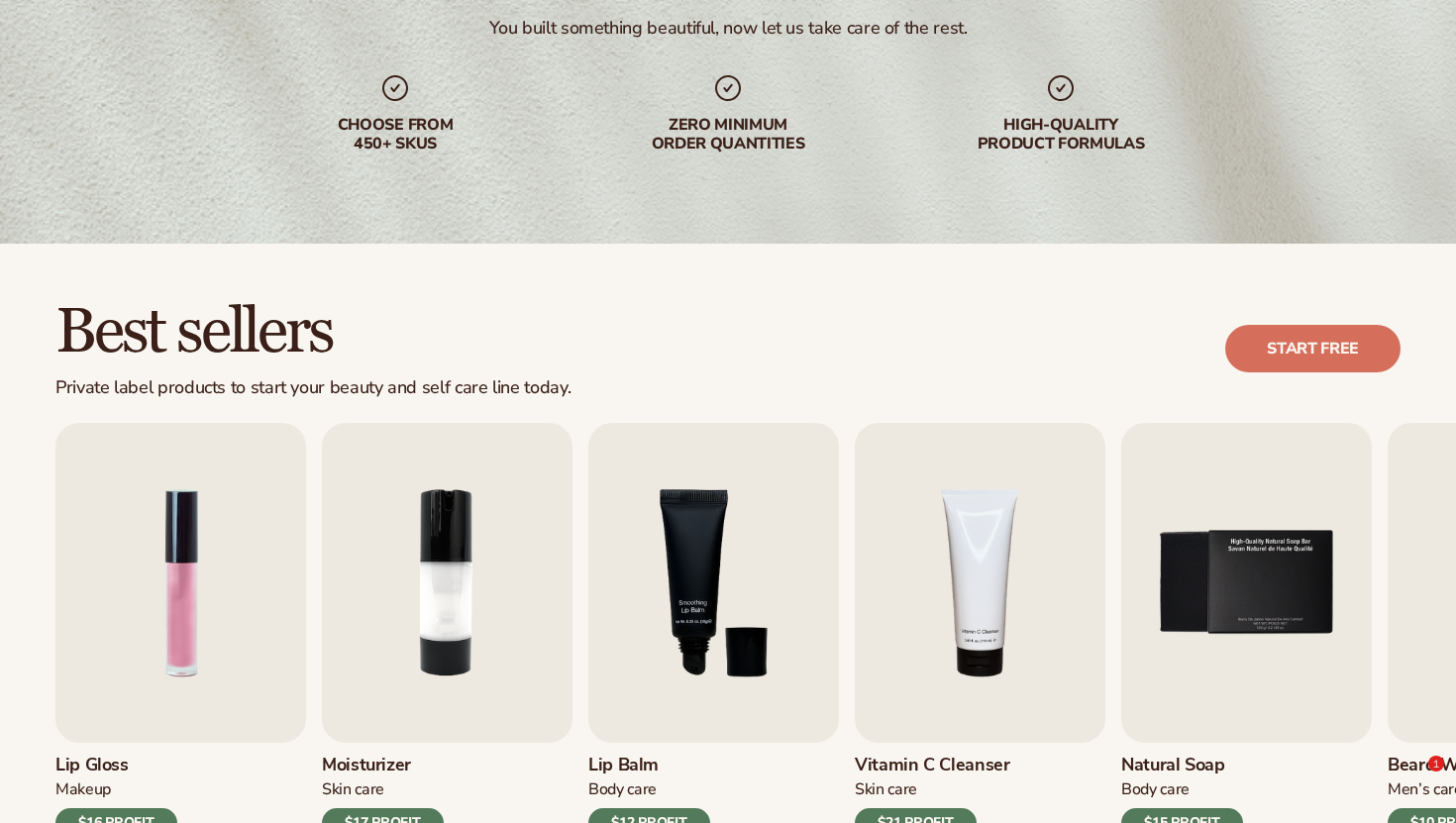scroll, scrollTop: 360, scrollLeft: 0, axis: vertical 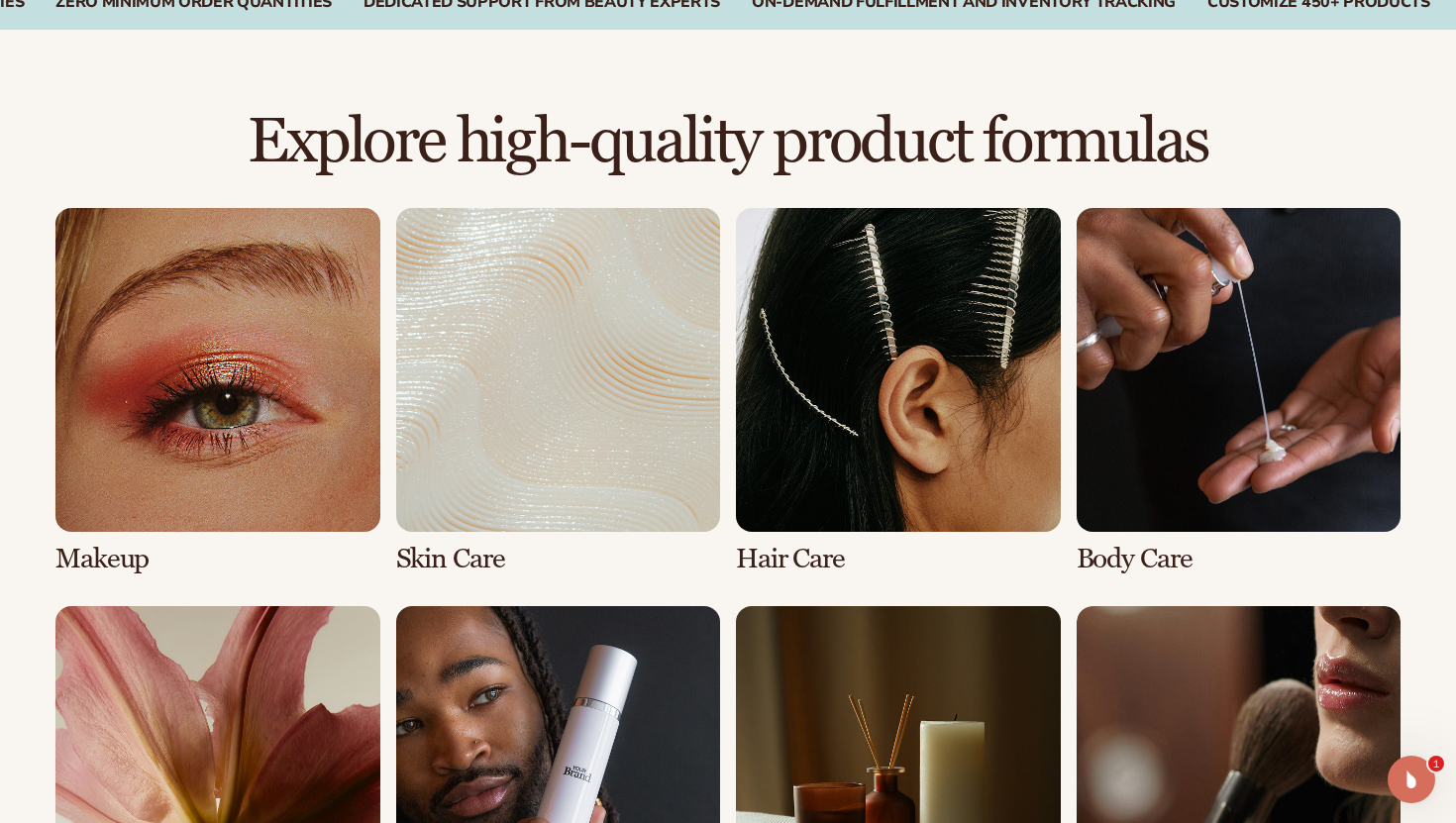 click at bounding box center (559, 391) 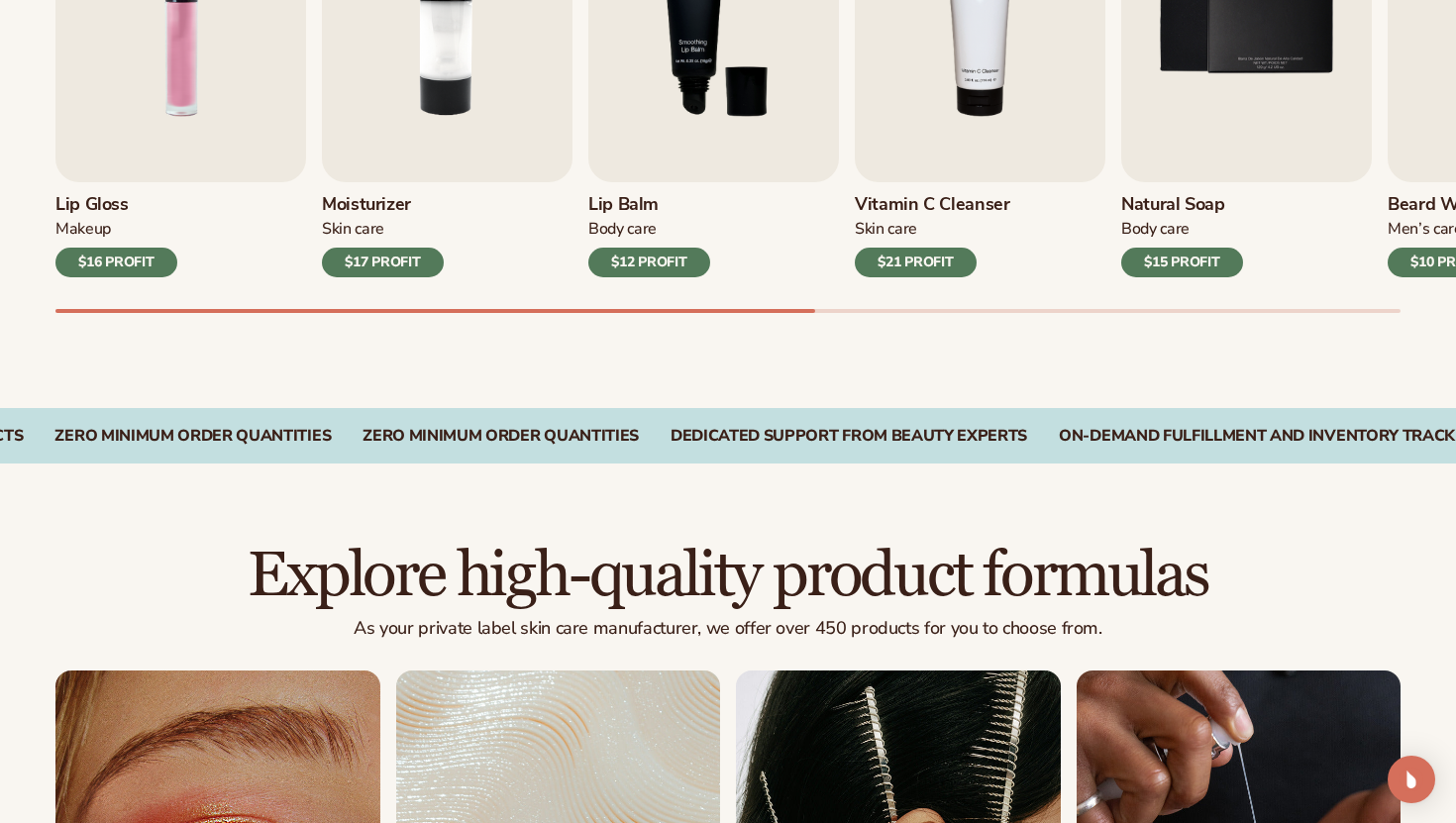 scroll, scrollTop: 1310, scrollLeft: 0, axis: vertical 